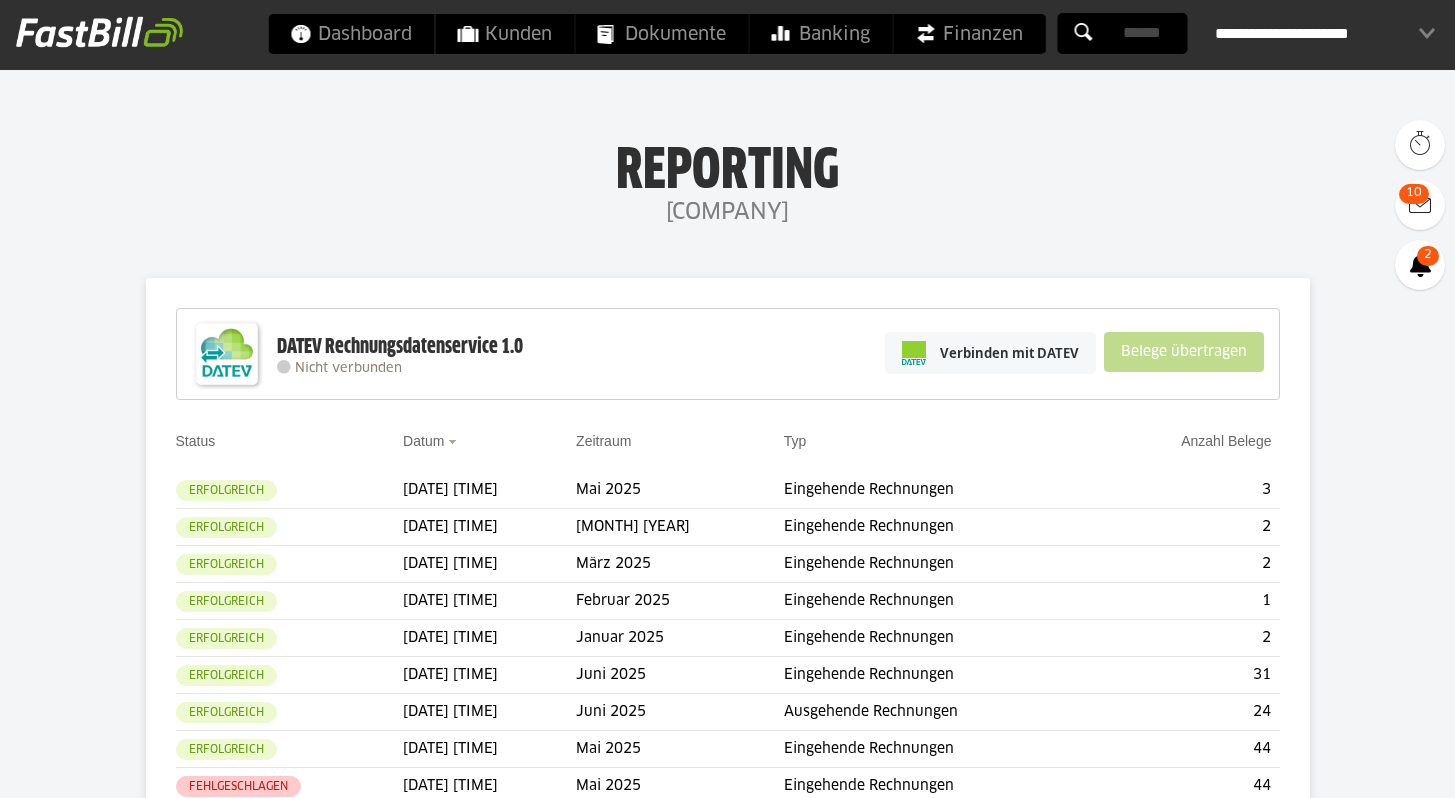 scroll, scrollTop: 0, scrollLeft: 0, axis: both 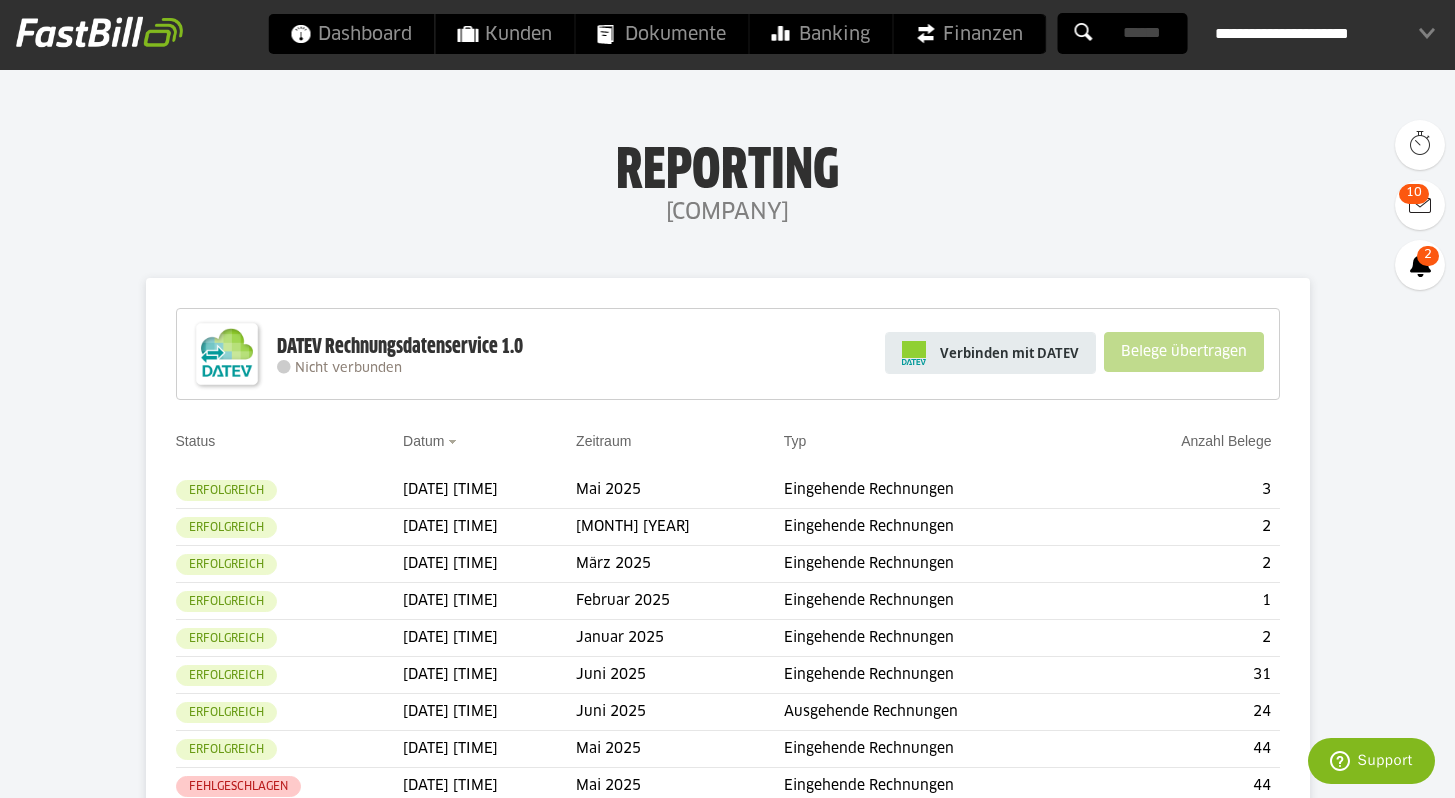 click on "Verbinden mit DATEV" at bounding box center (990, 353) 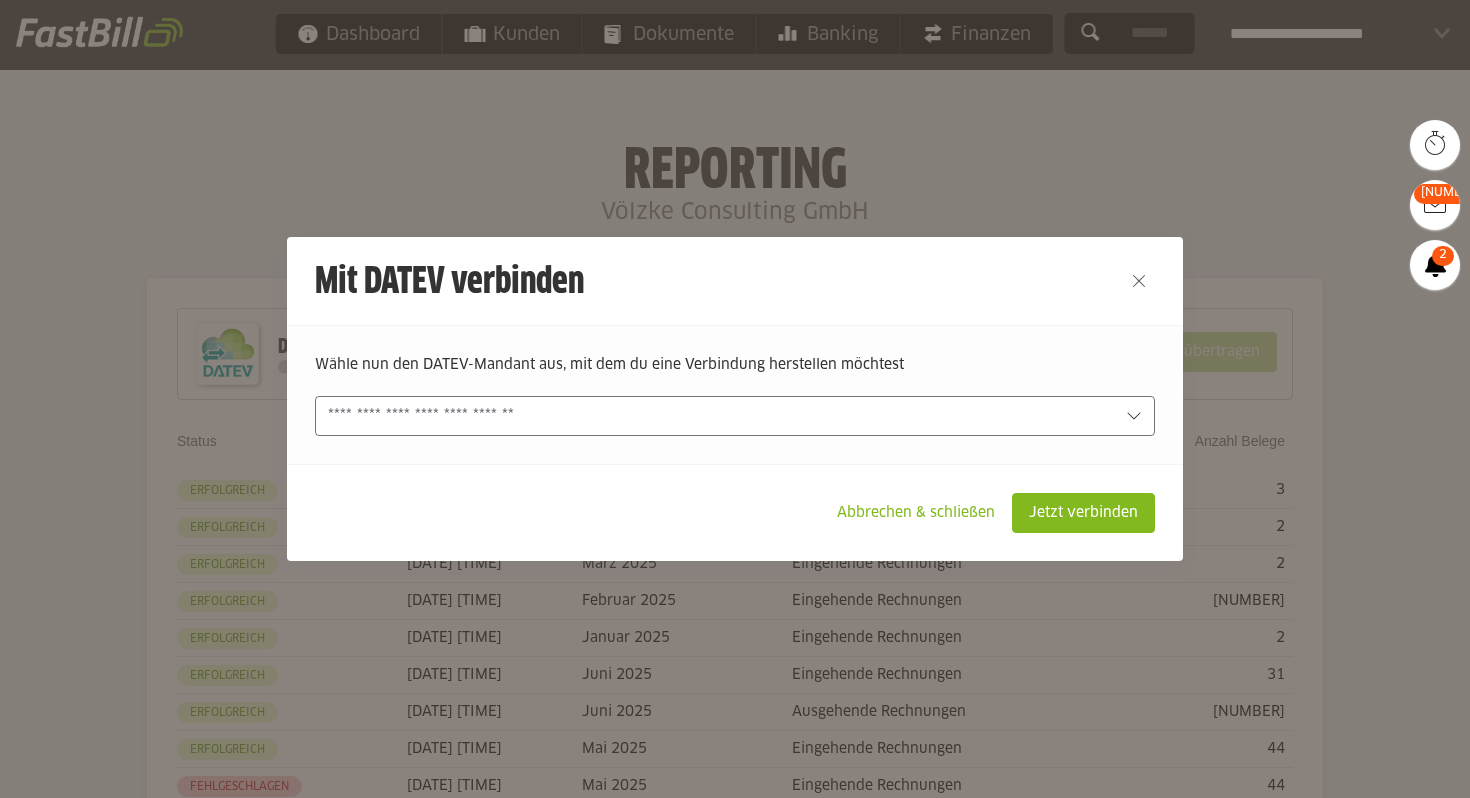scroll, scrollTop: 0, scrollLeft: 0, axis: both 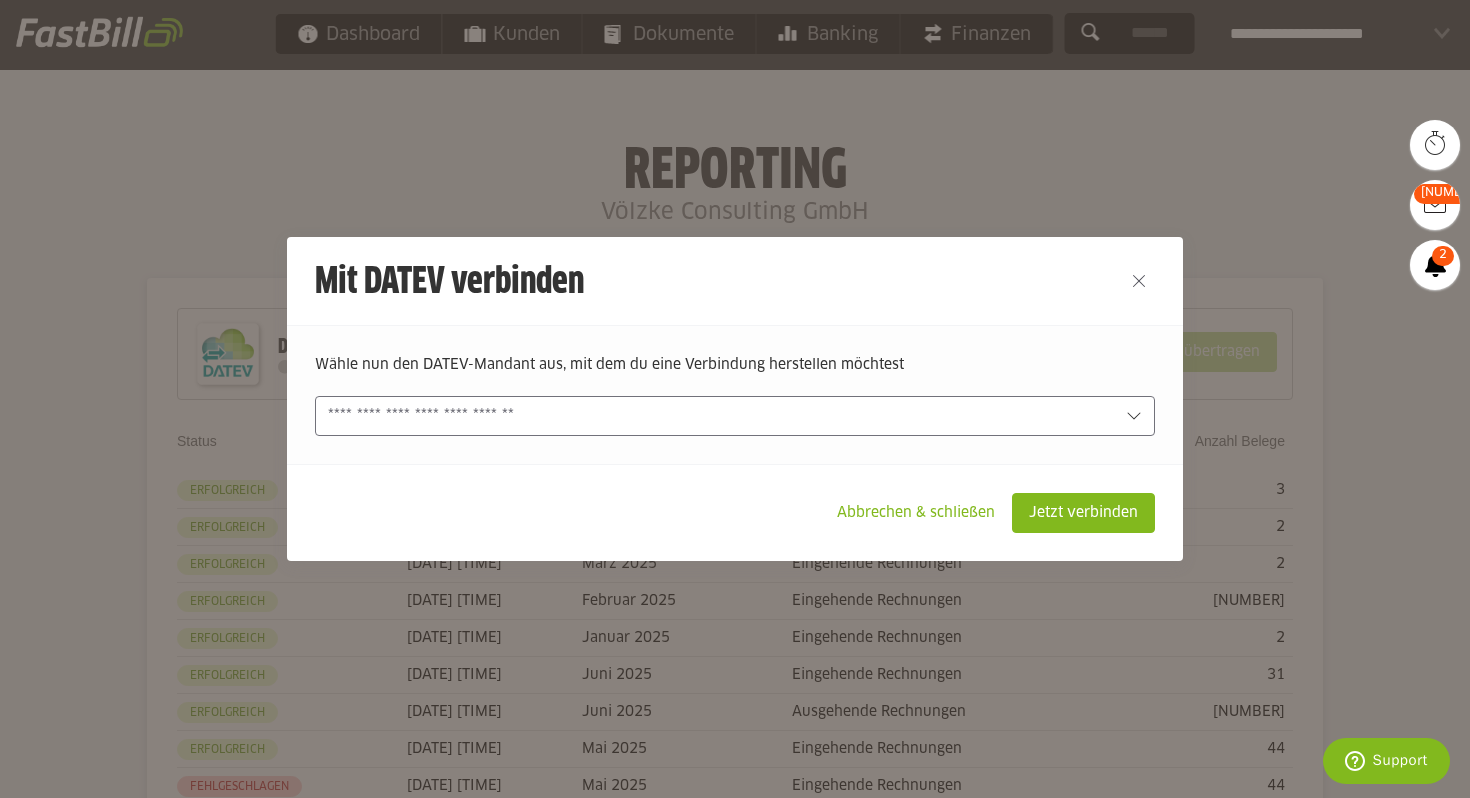 click at bounding box center [721, 416] 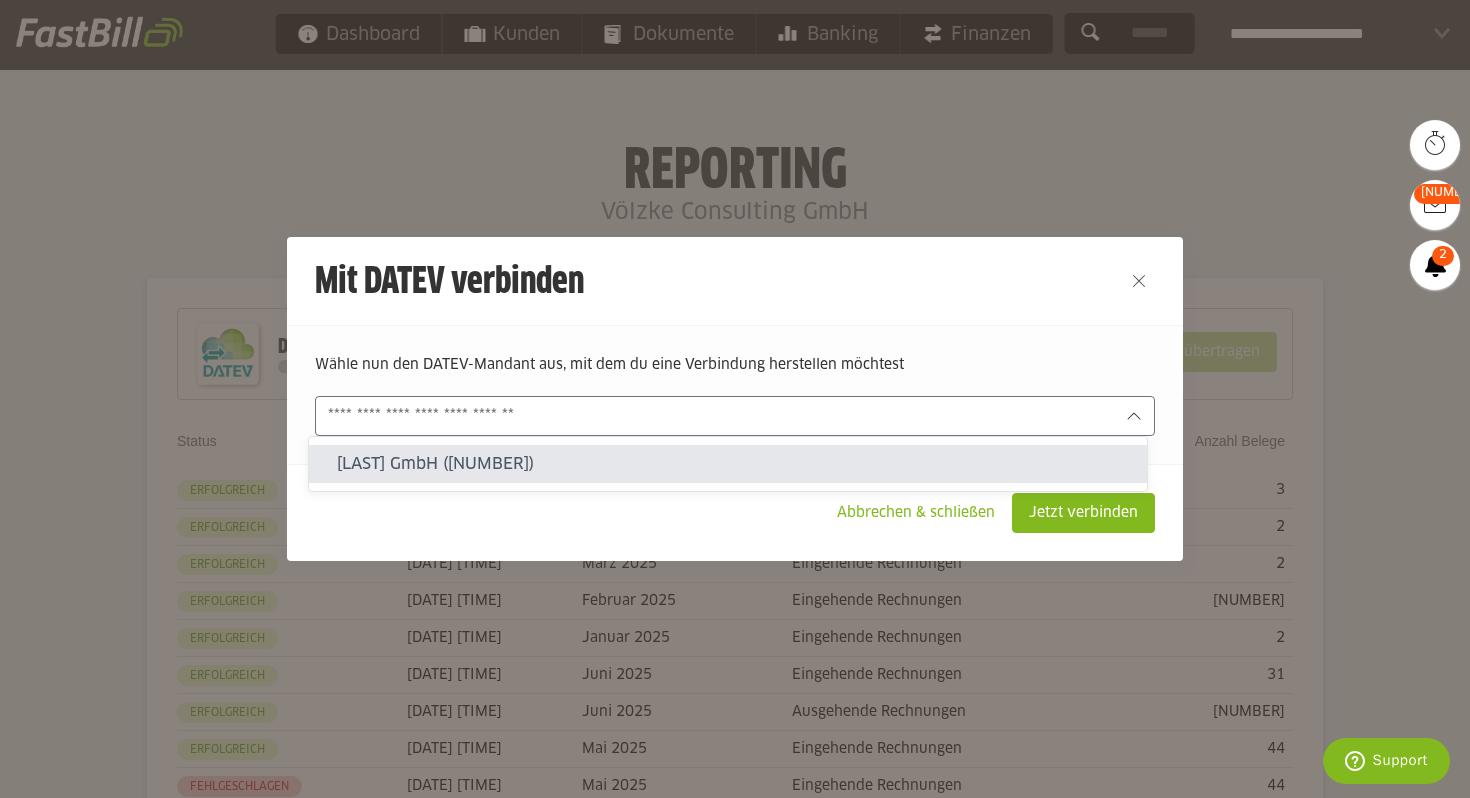 click on "Völzke Consulting GmbH (1196124-12203)" at bounding box center (734, 464) 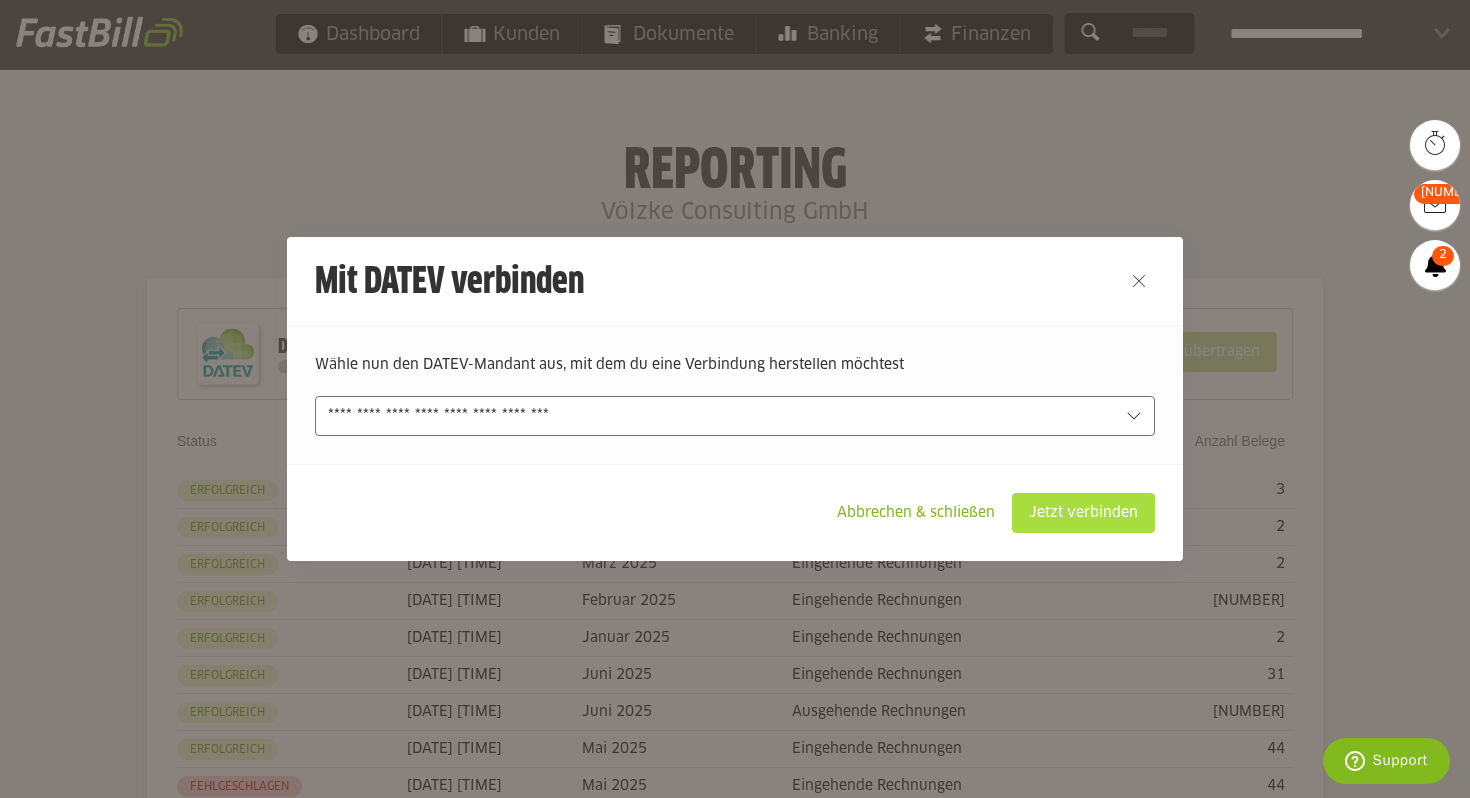 click on "Jetzt verbinden" at bounding box center (1083, 513) 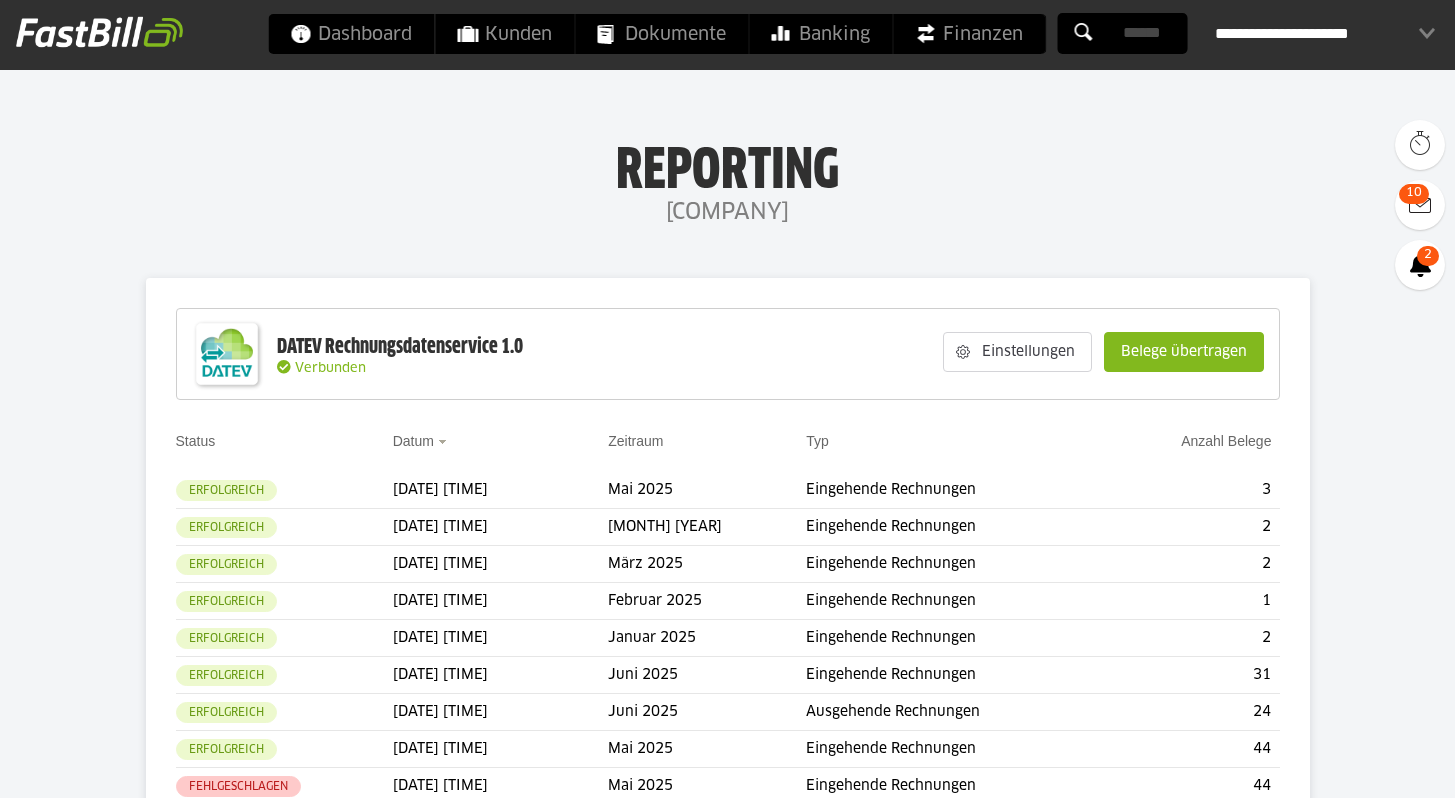 scroll, scrollTop: 0, scrollLeft: 0, axis: both 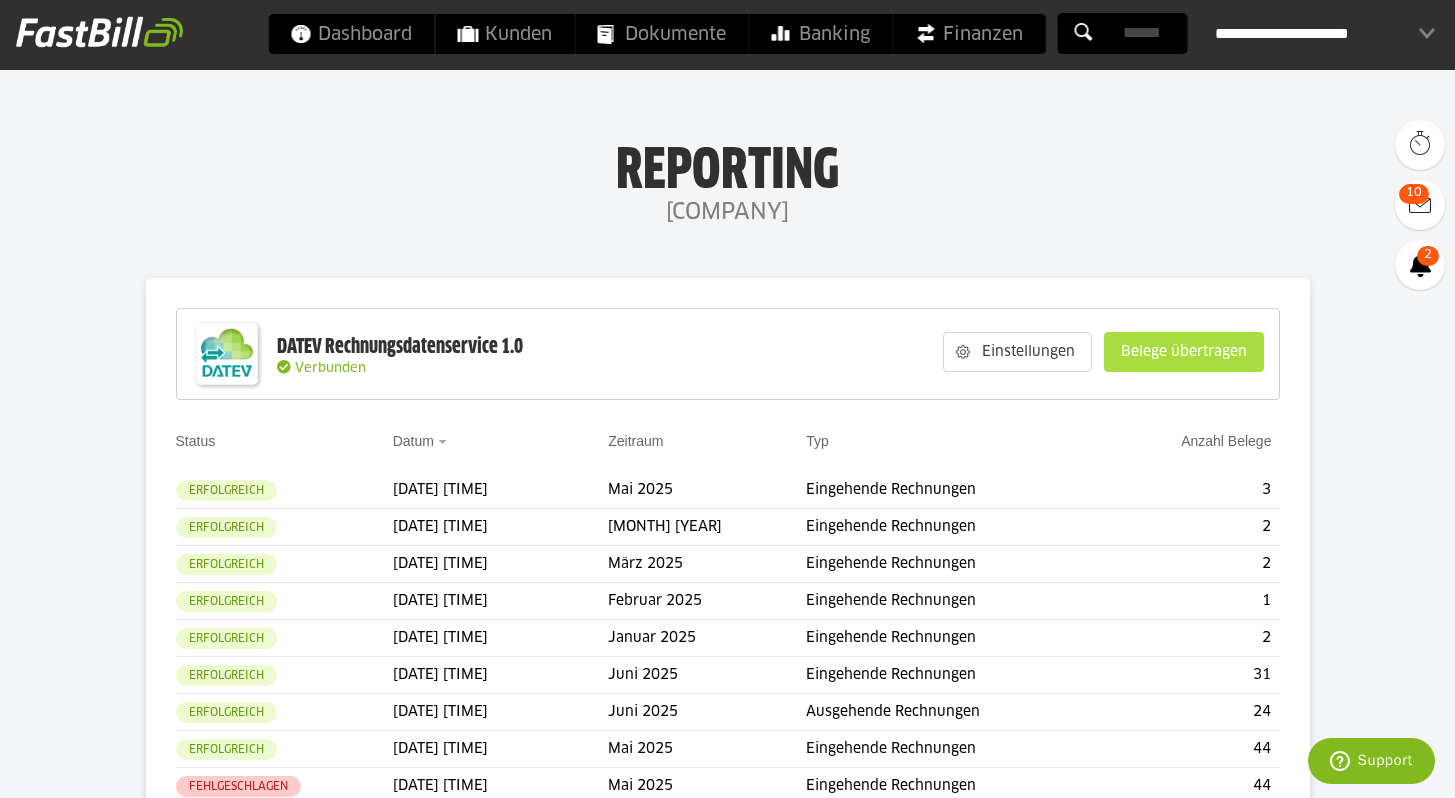 click on "Belege übertragen" at bounding box center [1184, 352] 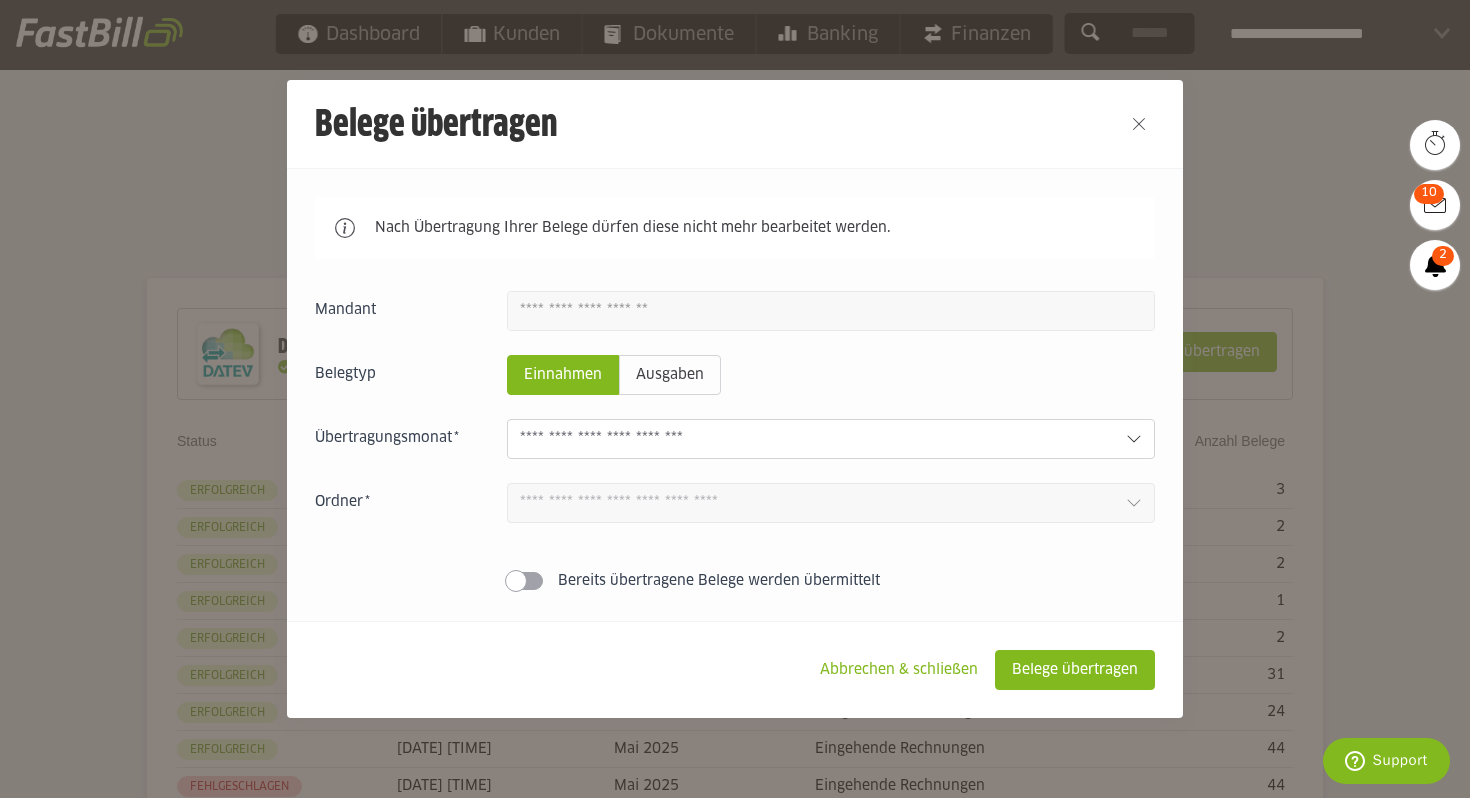 click 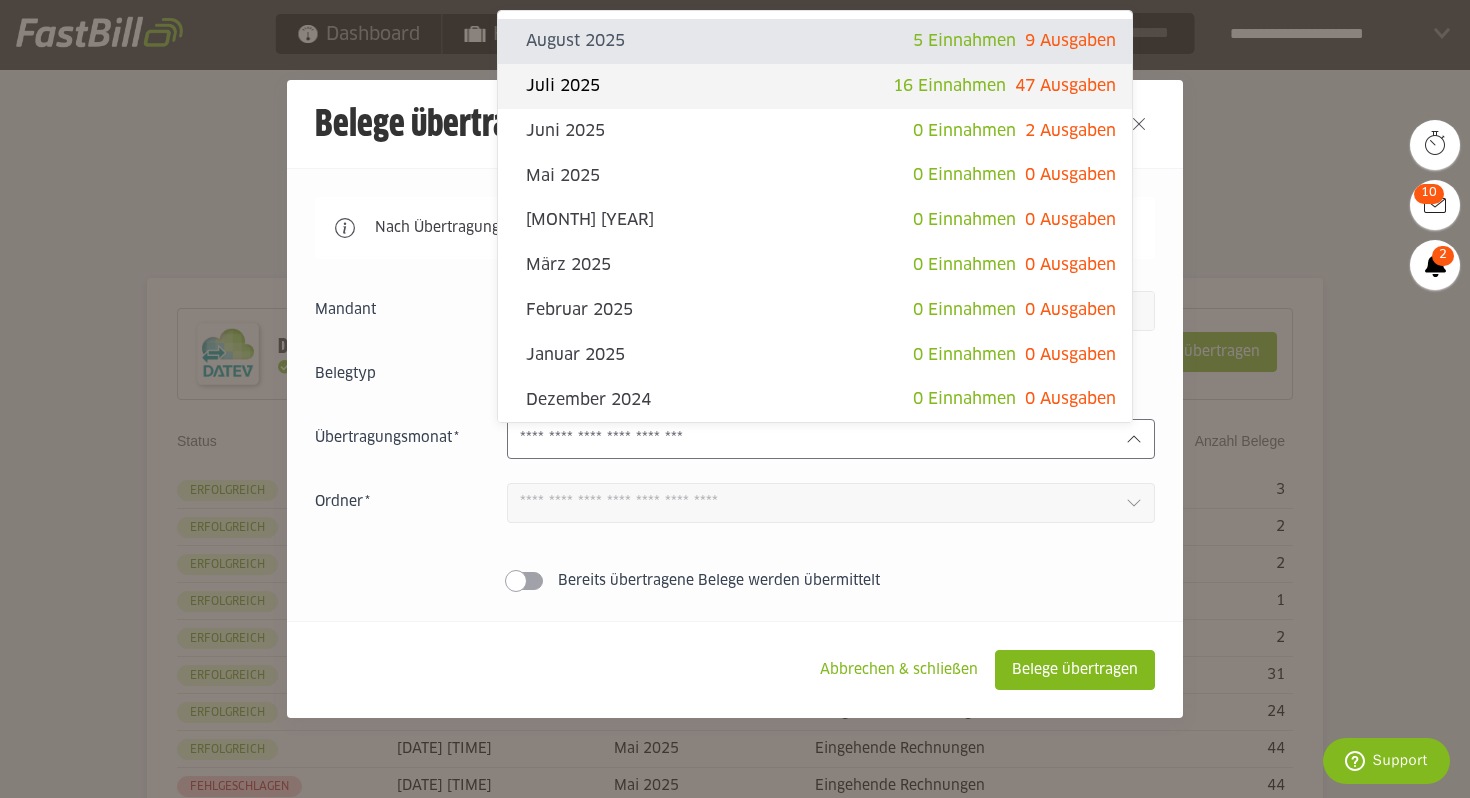 click on "Juli 2025" 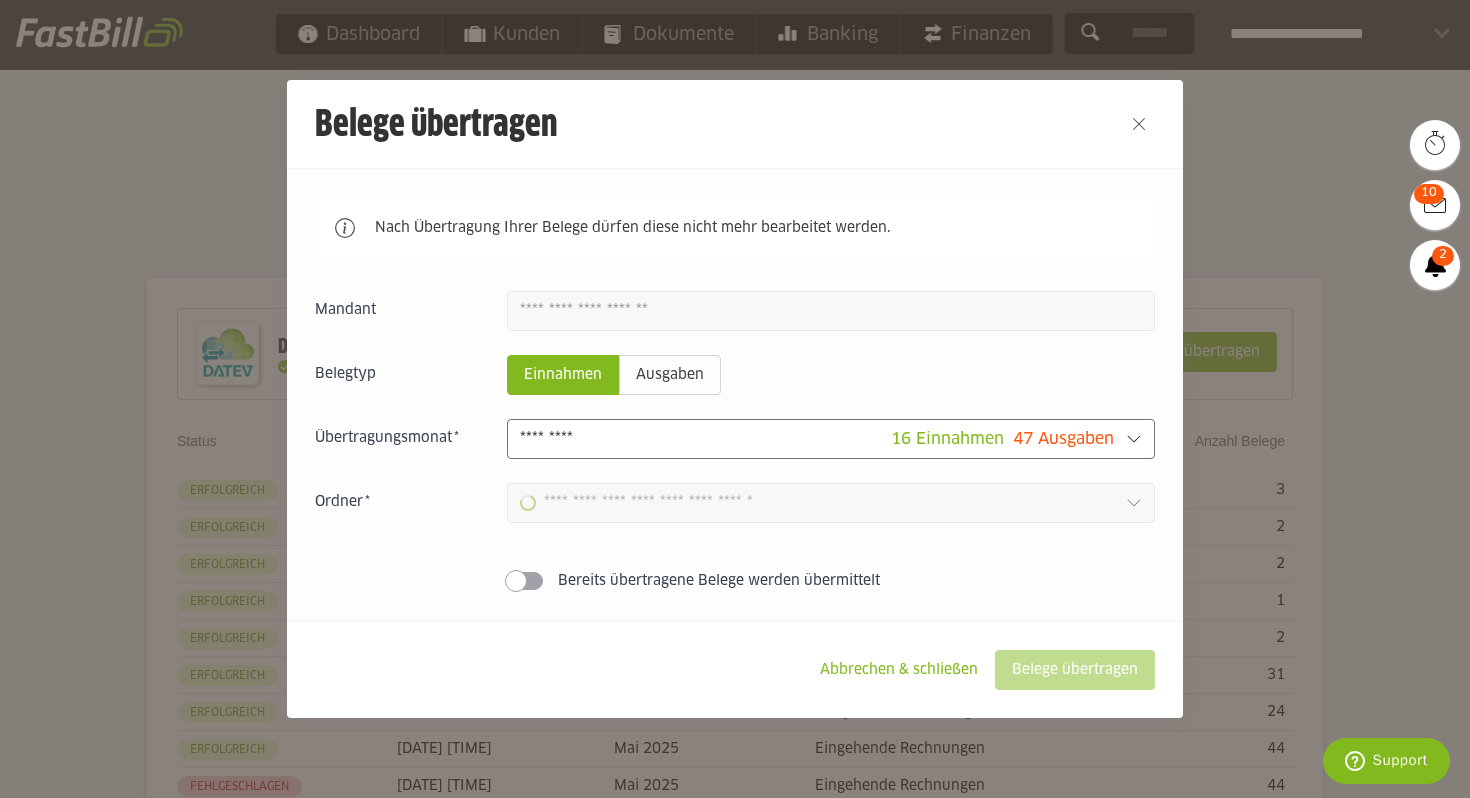 type on "**********" 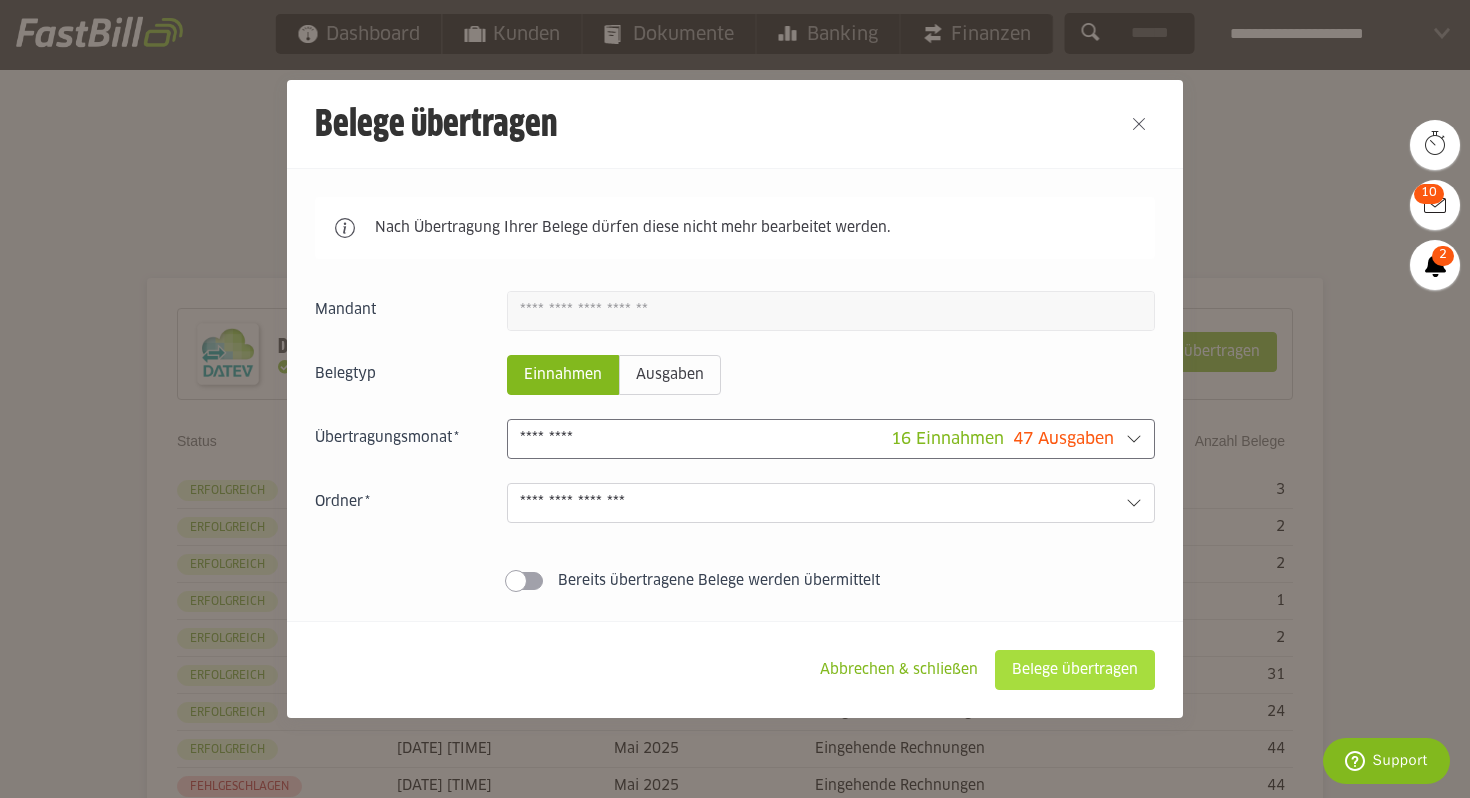 click on "Belege übertragen" at bounding box center (1075, 670) 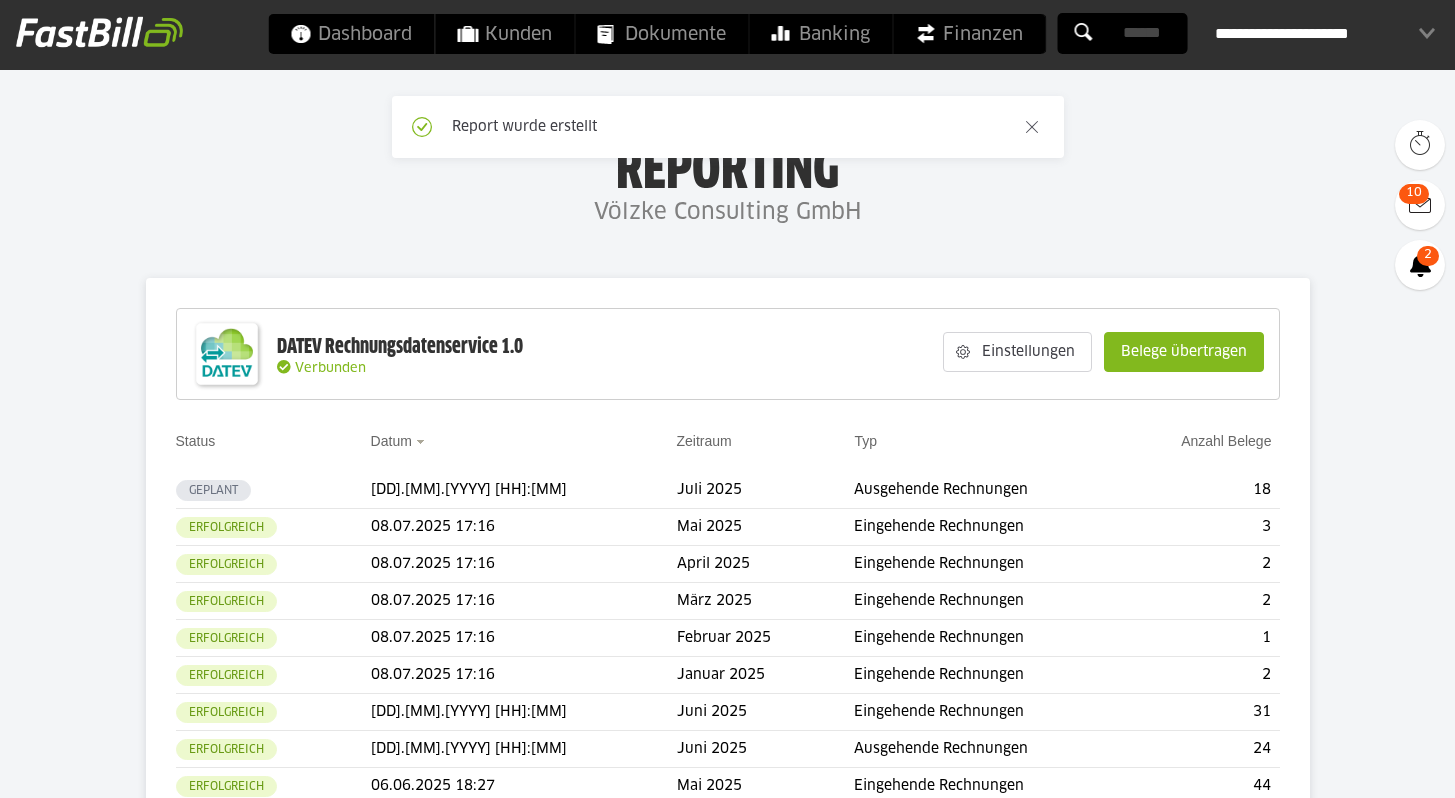 scroll, scrollTop: 0, scrollLeft: 0, axis: both 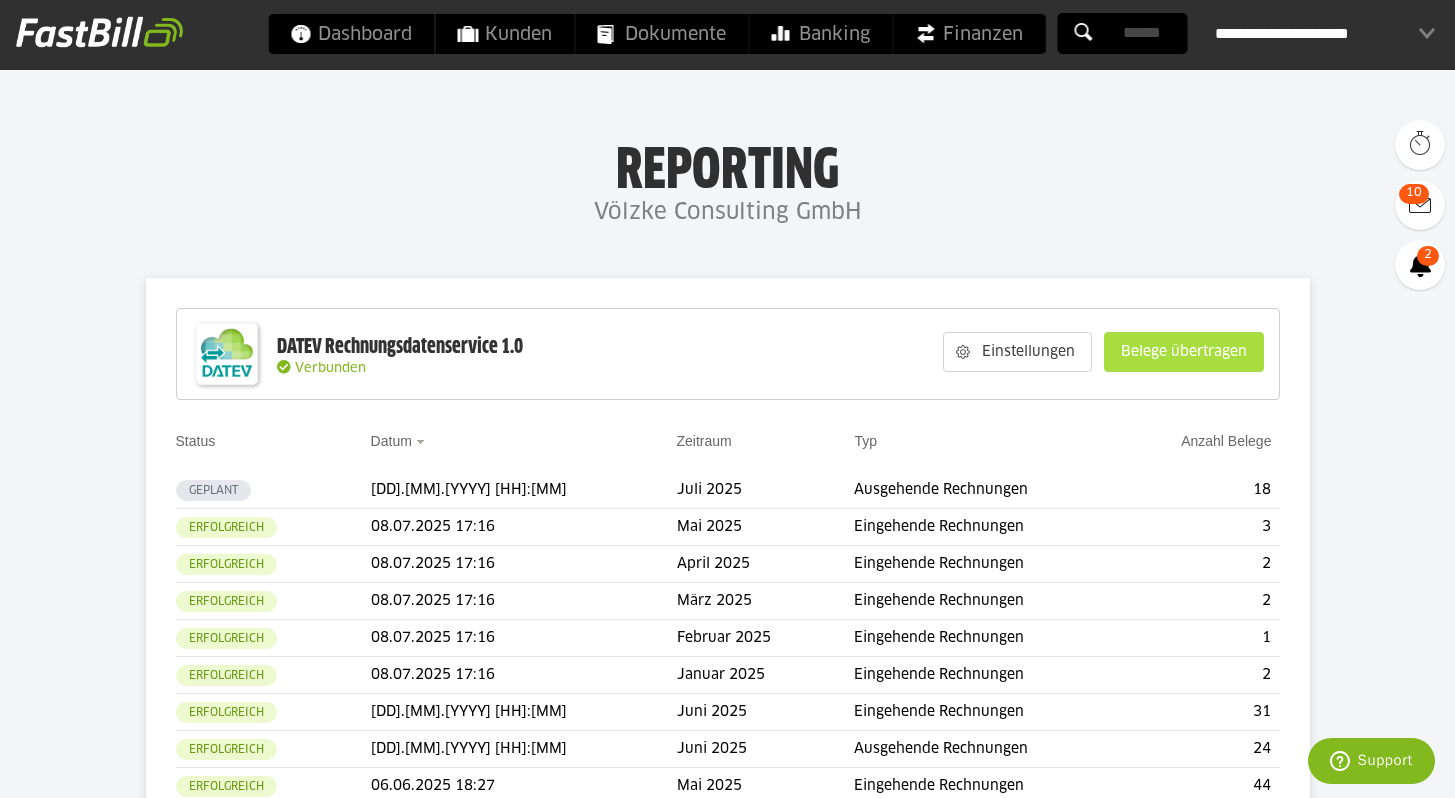 click on "Belege übertragen" at bounding box center (1184, 352) 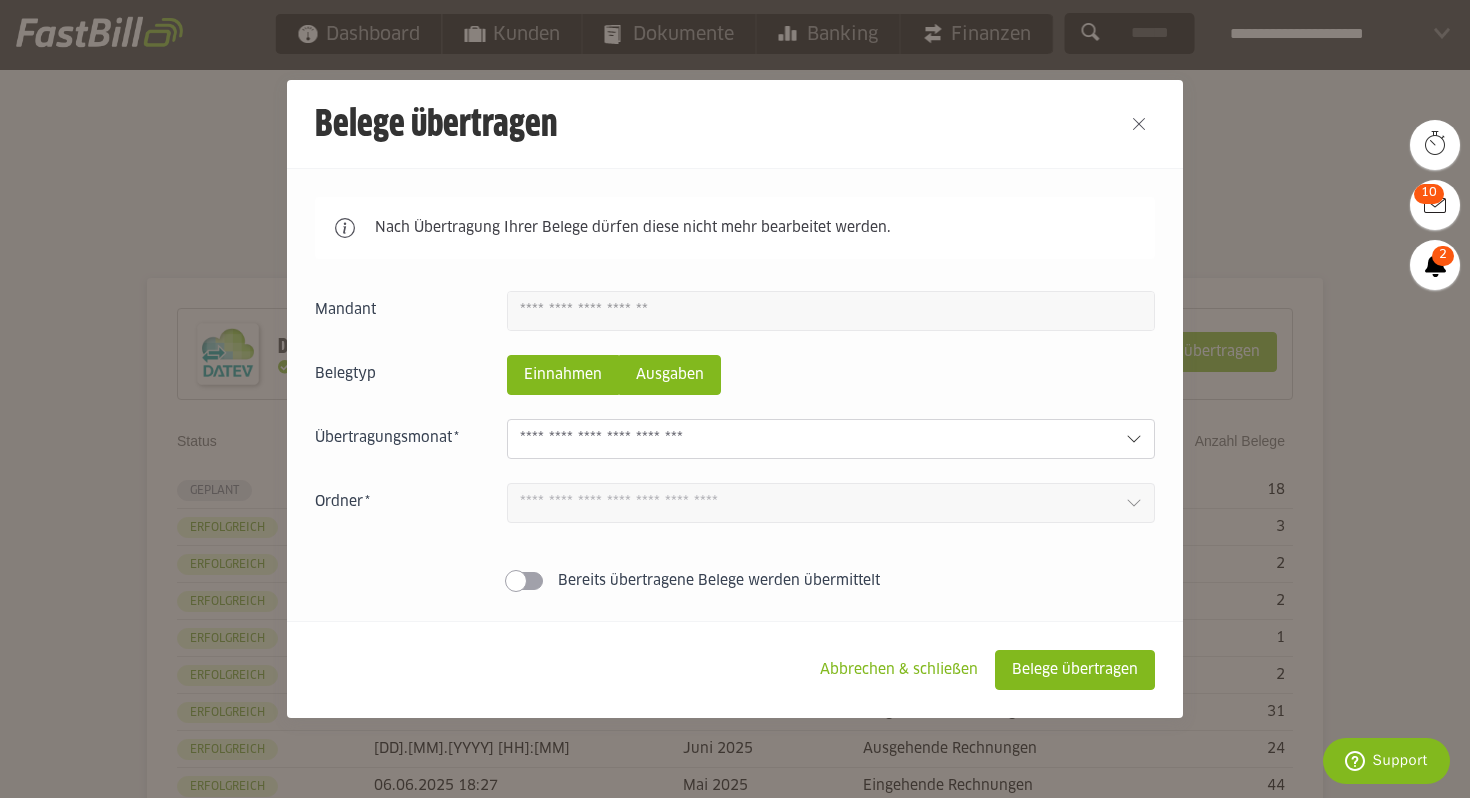 click on "Ausgaben" 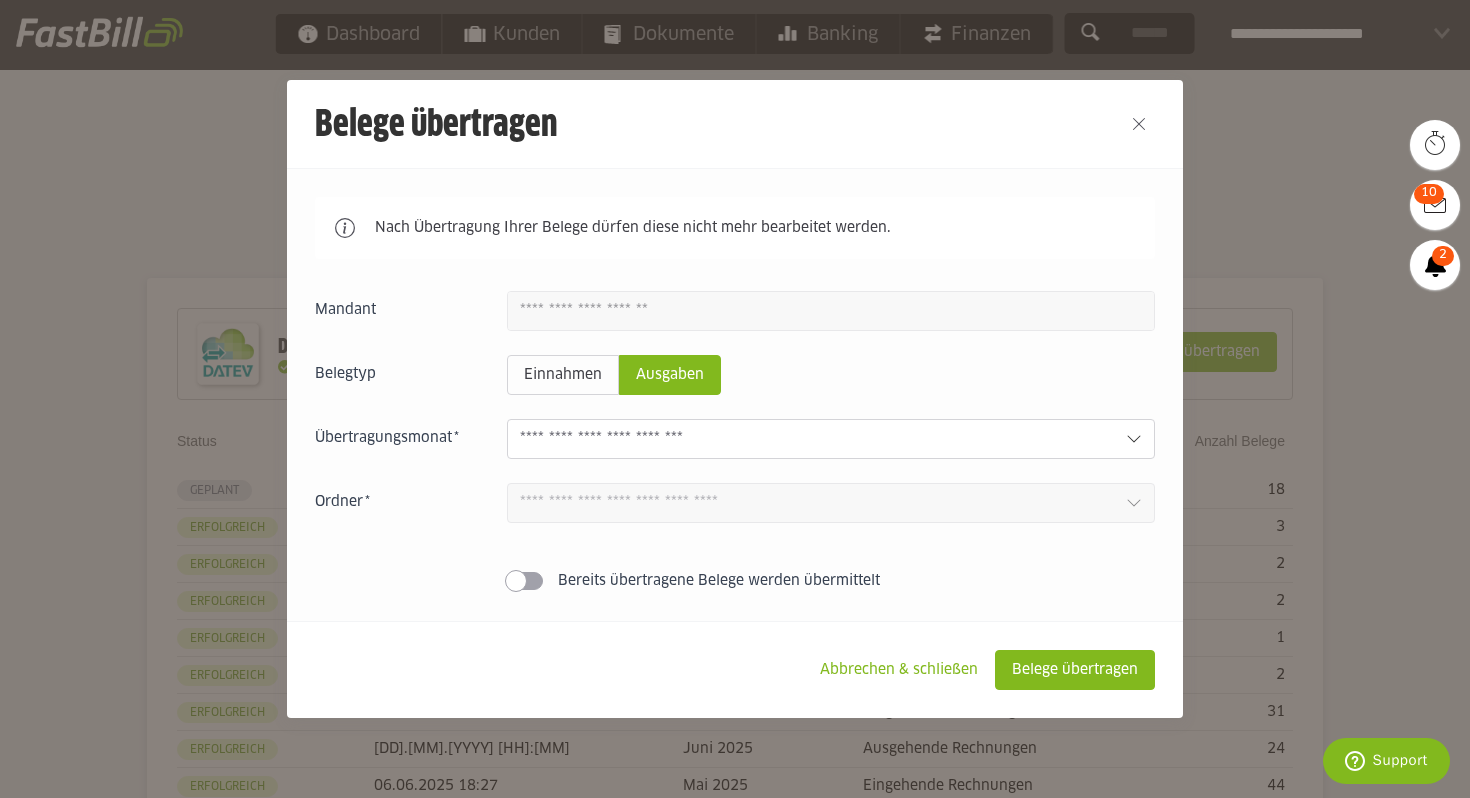 click 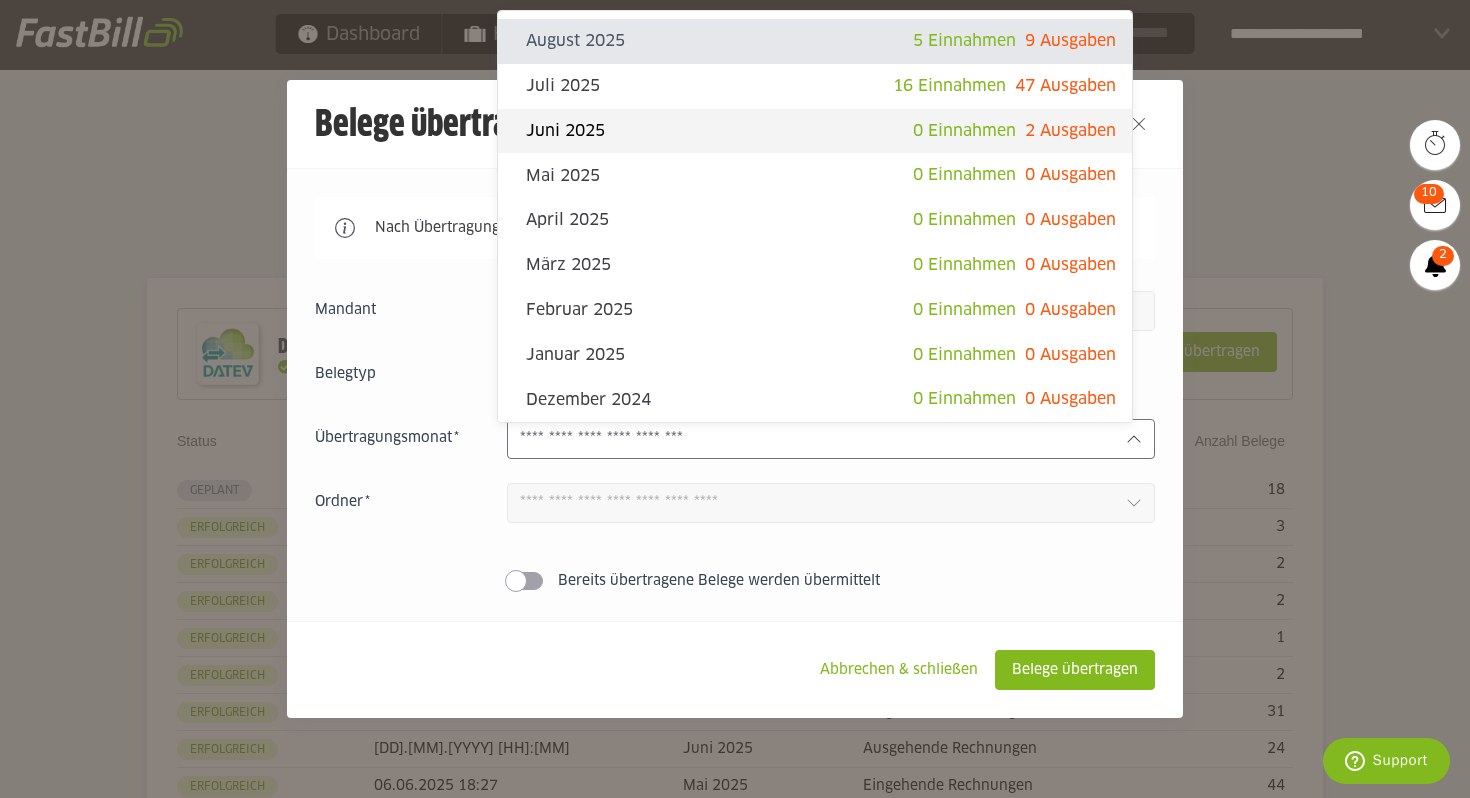click on "0 Einnahmen
2 Ausgaben" 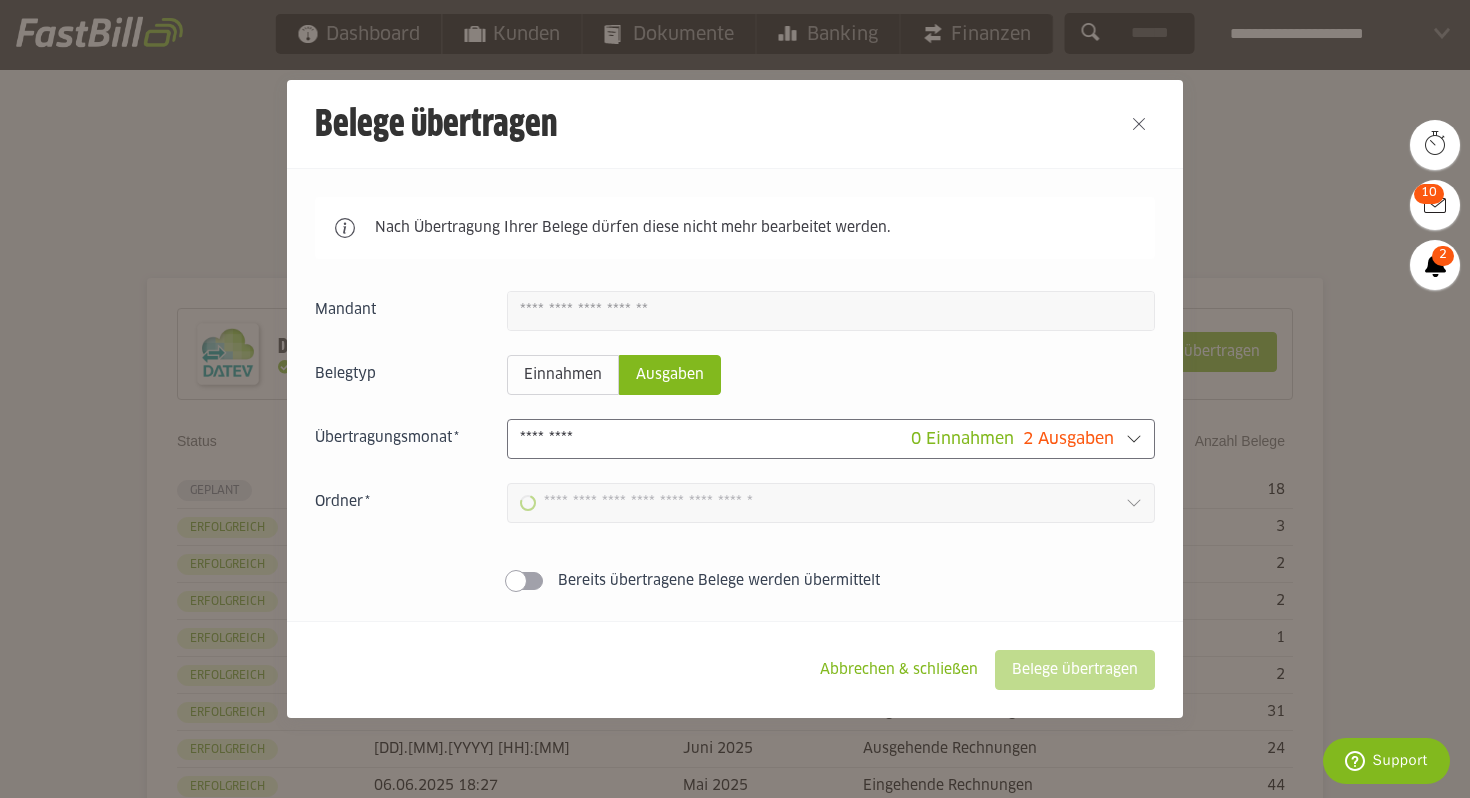 type on "**********" 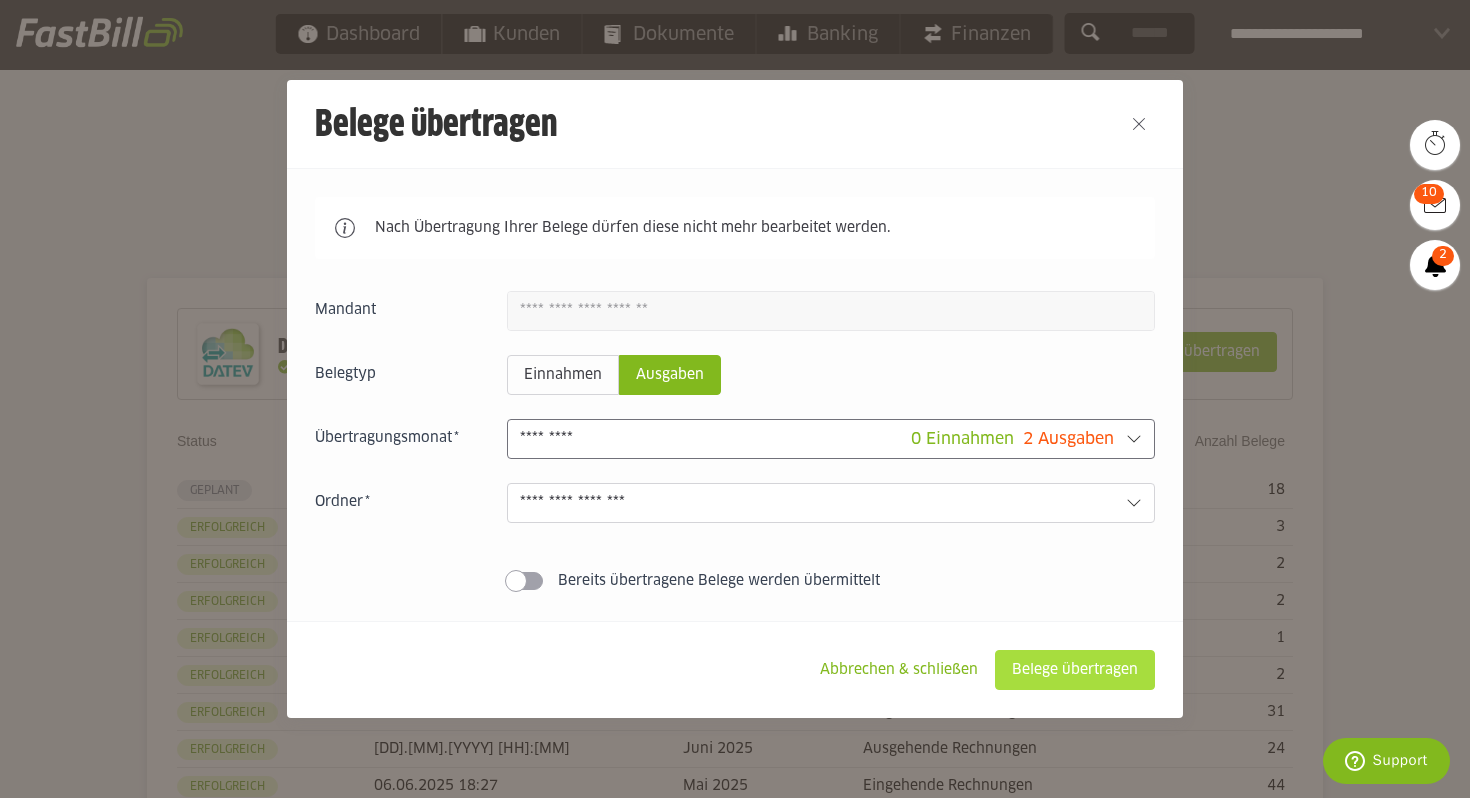 click on "Belege übertragen" at bounding box center (1075, 670) 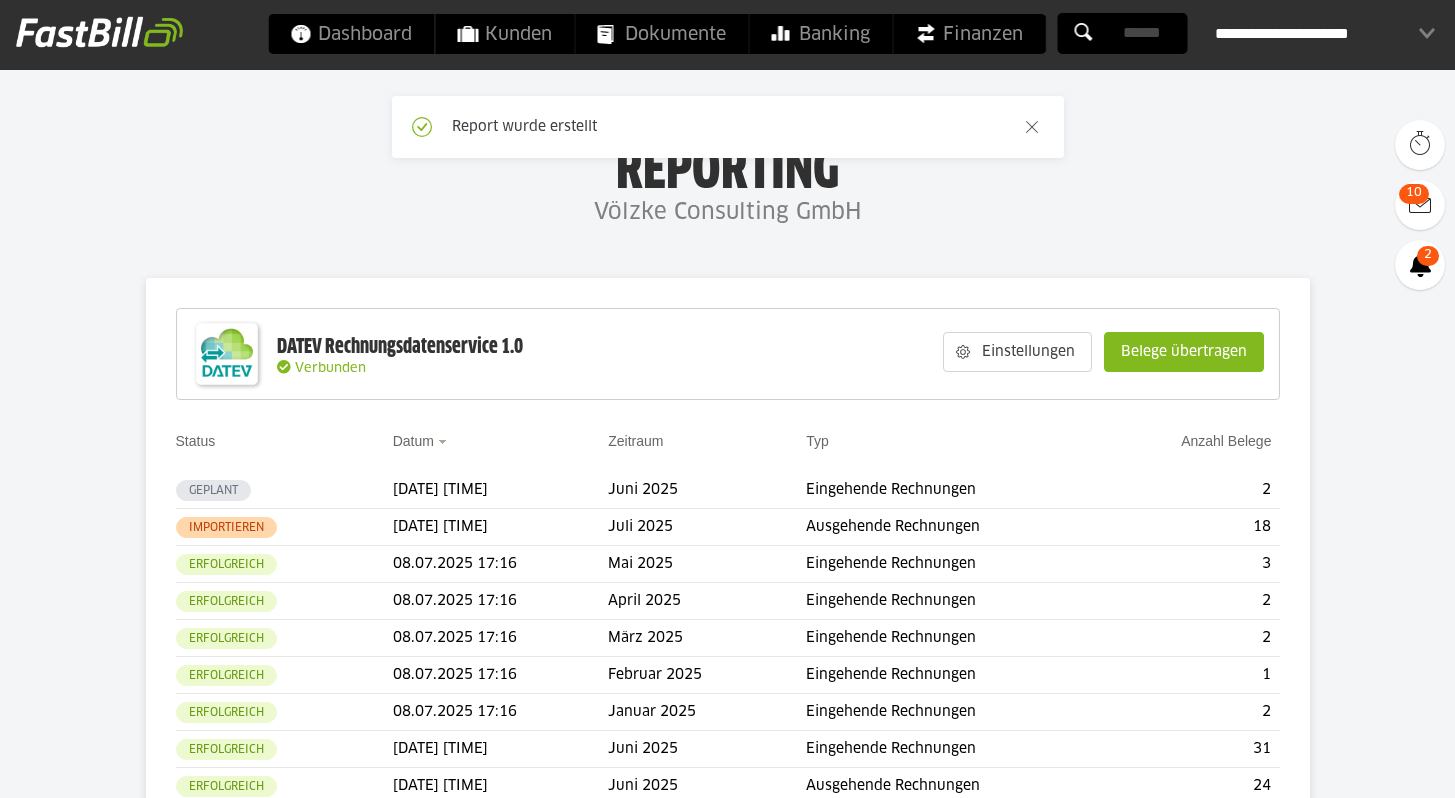 scroll, scrollTop: 0, scrollLeft: 0, axis: both 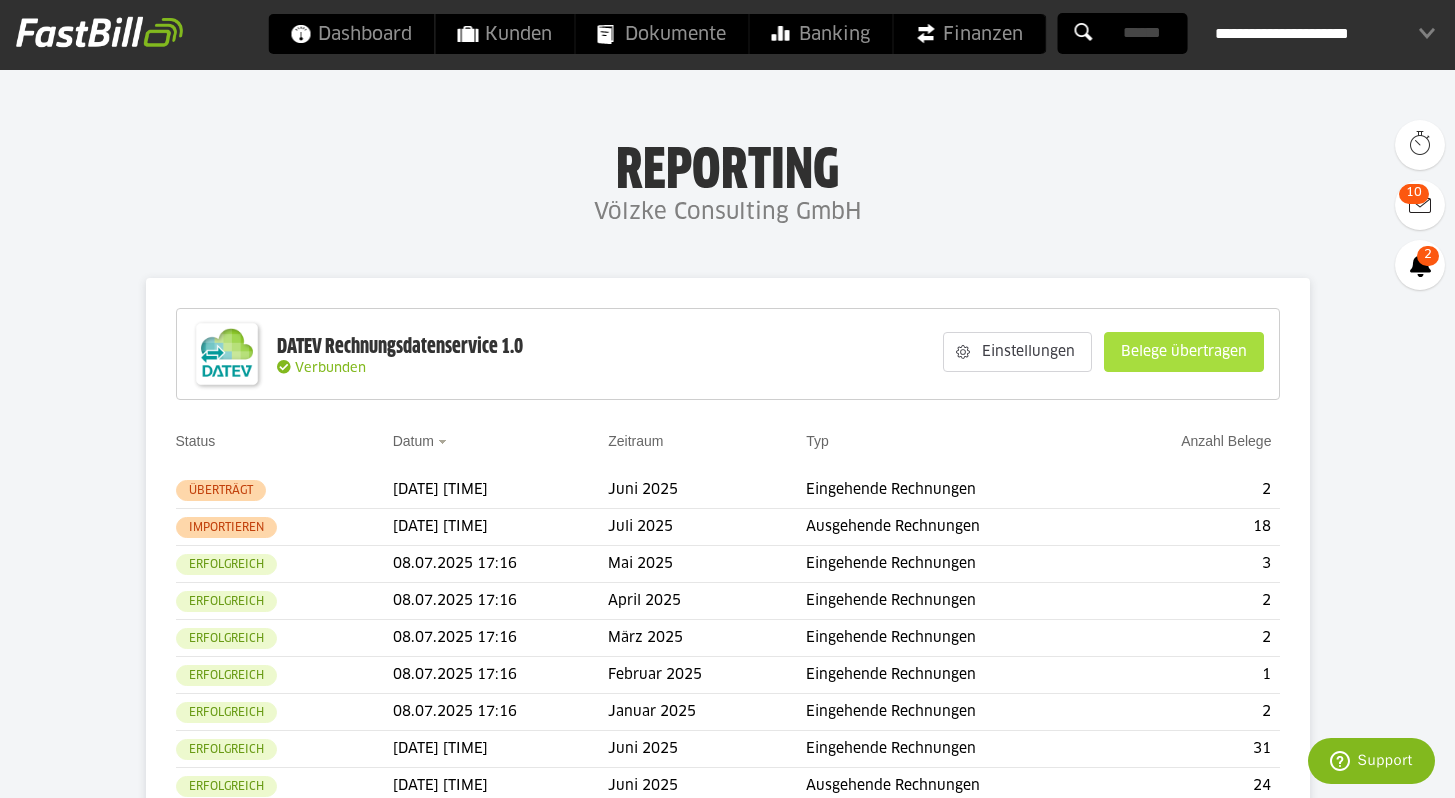 click on "Belege übertragen" at bounding box center [1184, 352] 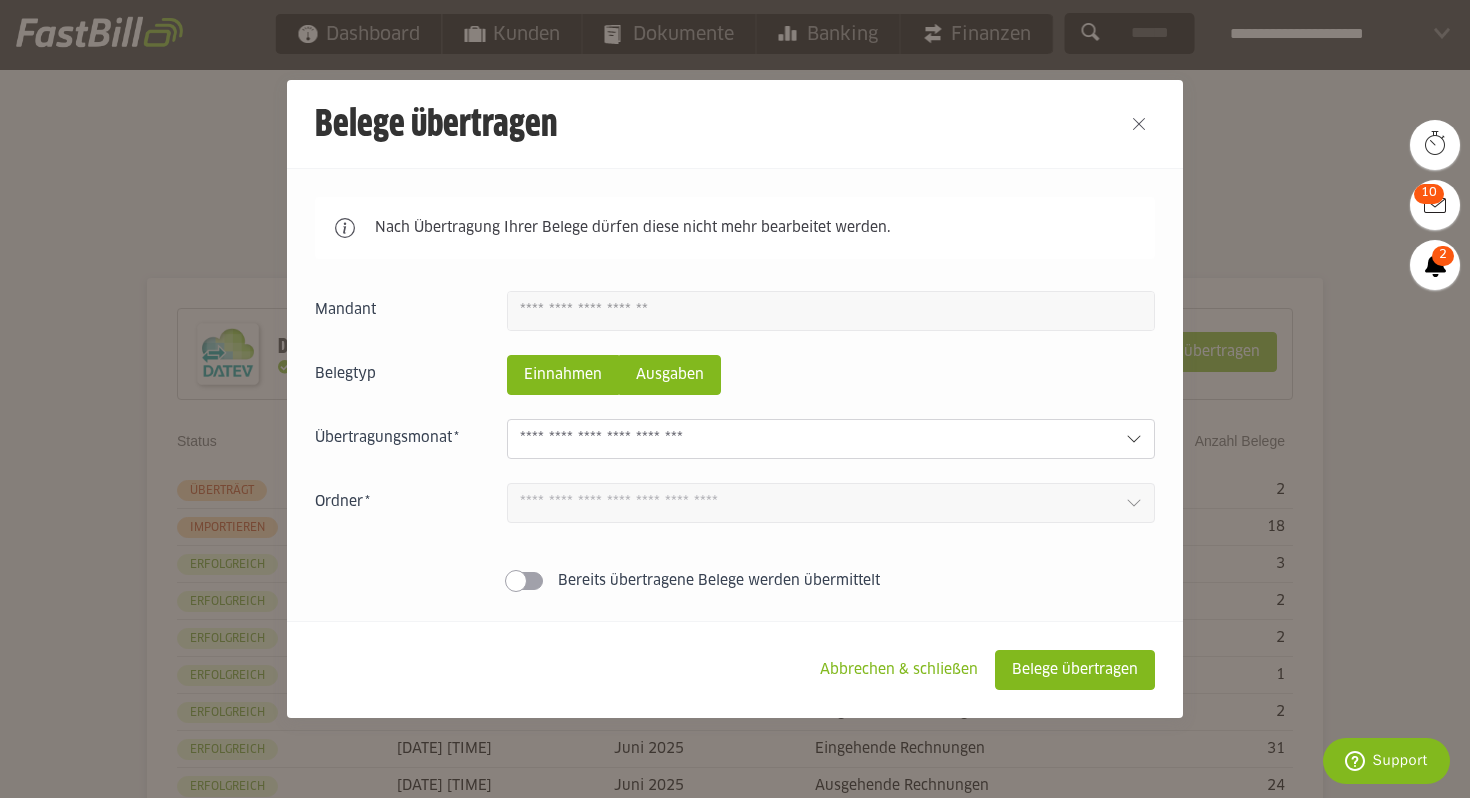 click on "Ausgaben" 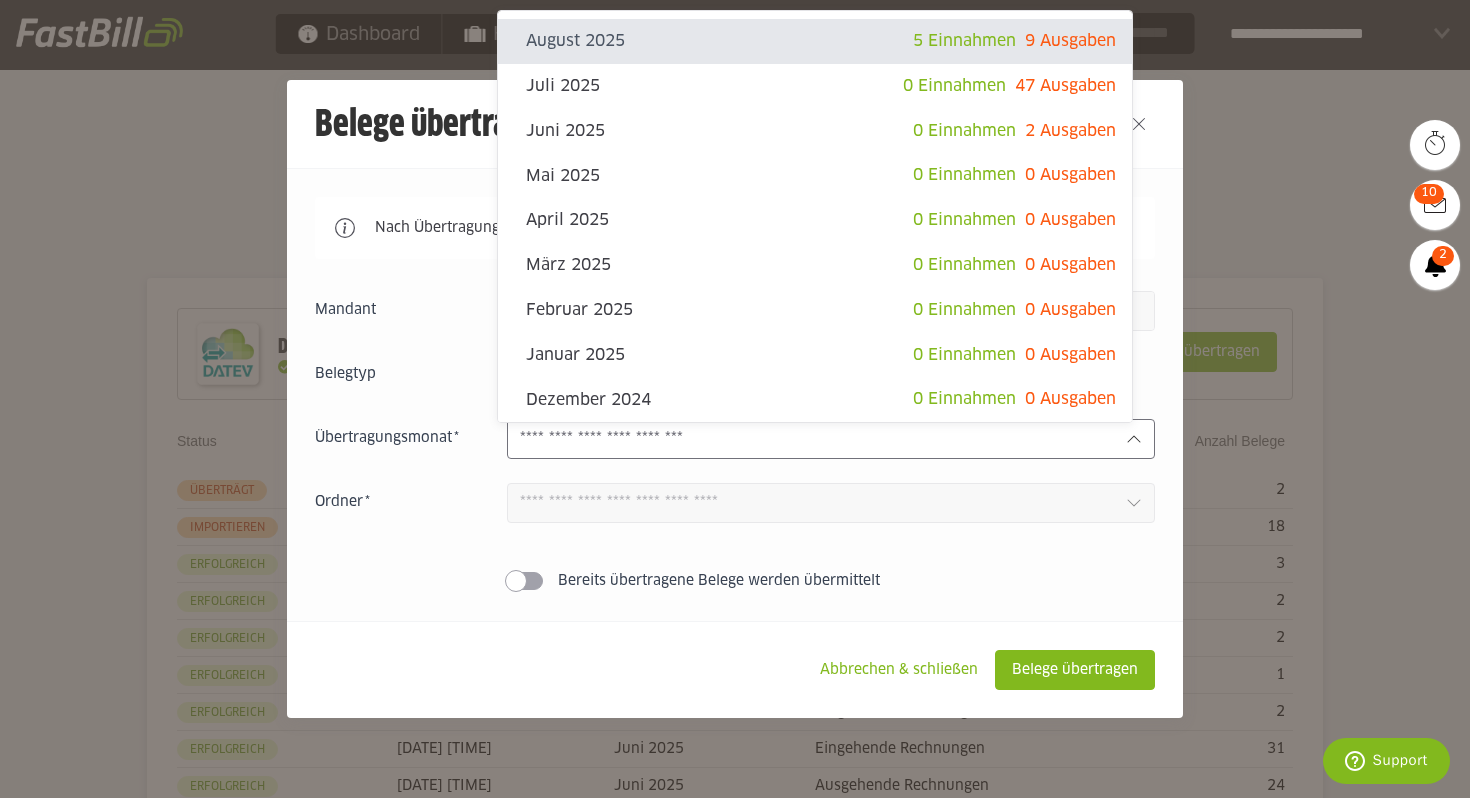 click 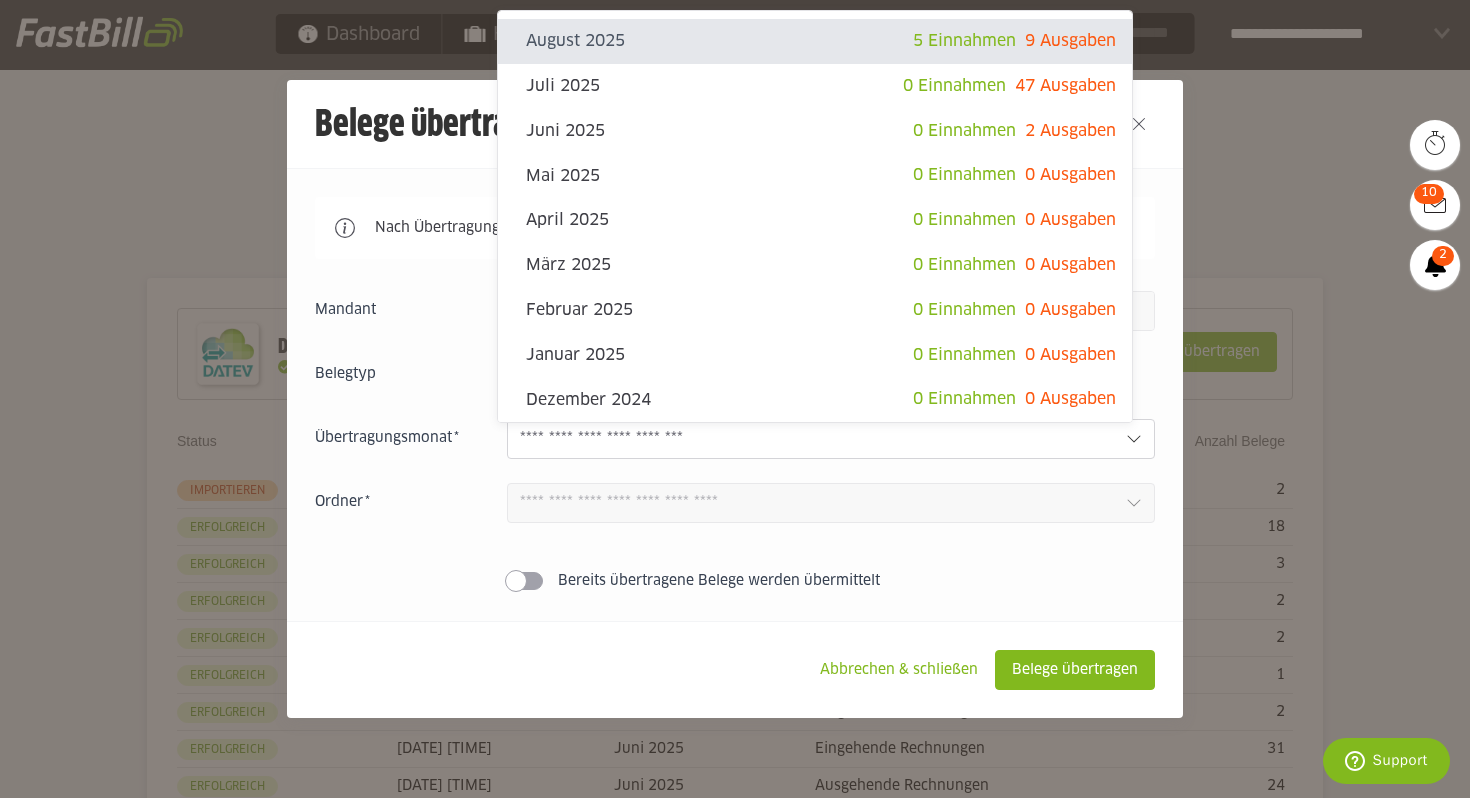 click at bounding box center (735, 399) 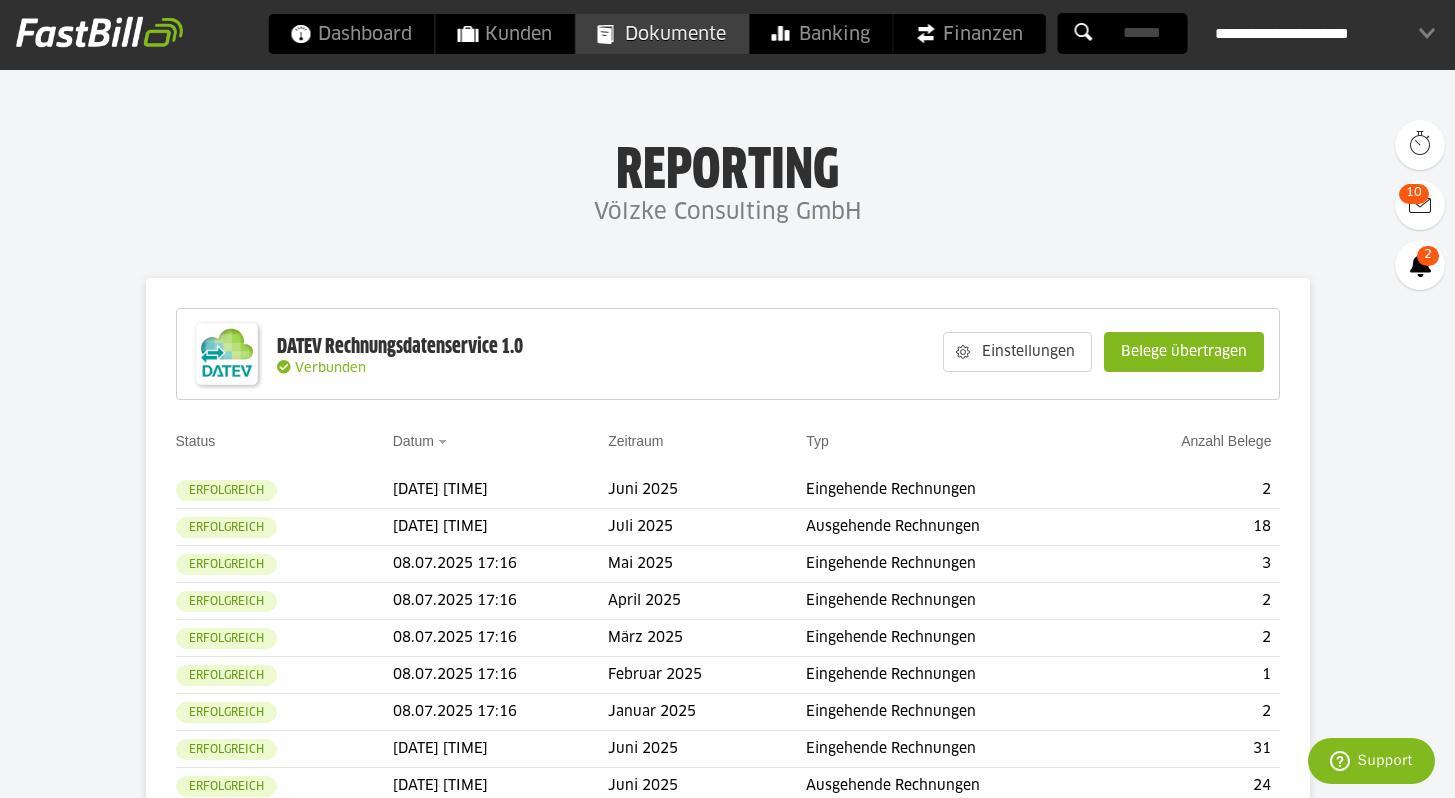 click on "Dokumente" at bounding box center (661, 34) 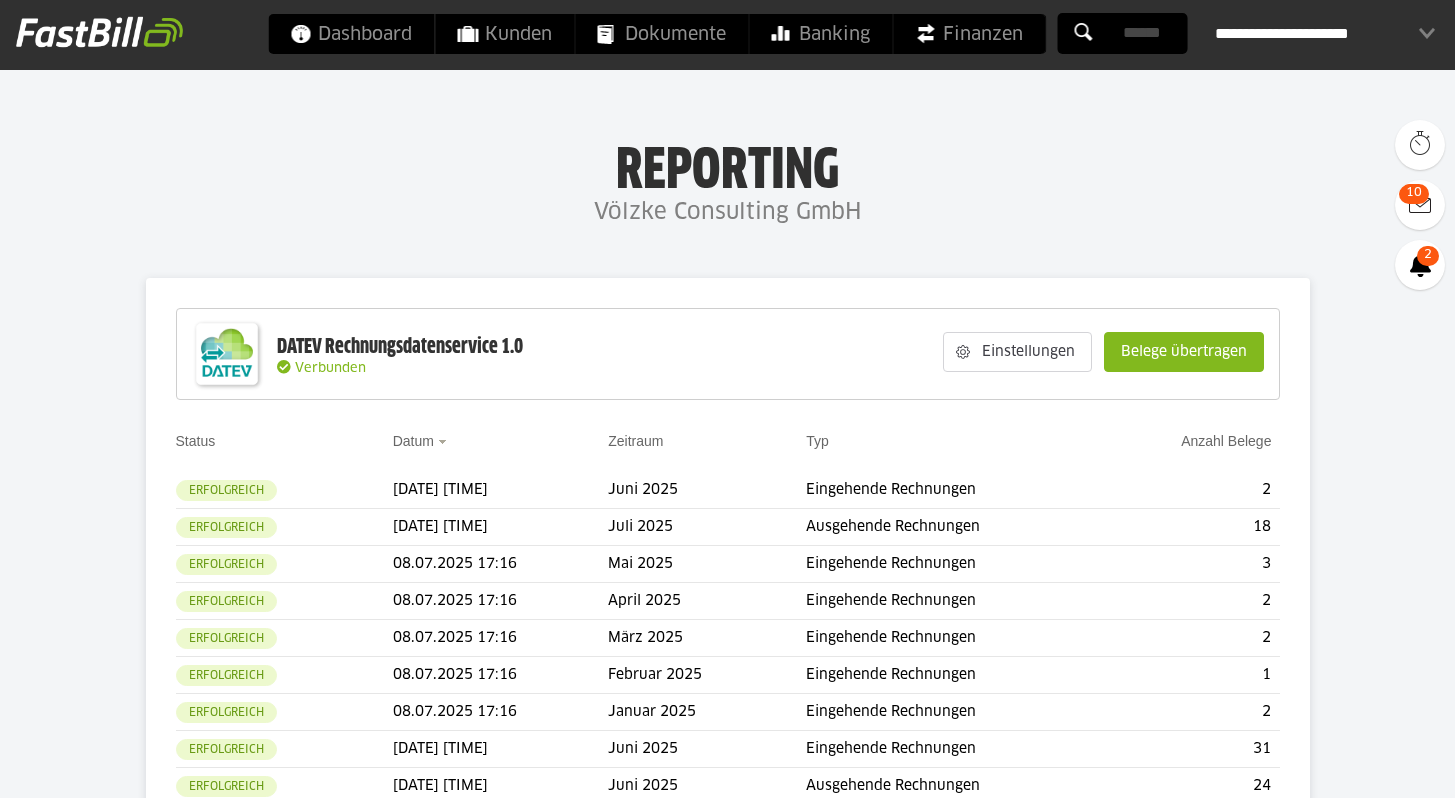 scroll, scrollTop: 0, scrollLeft: 0, axis: both 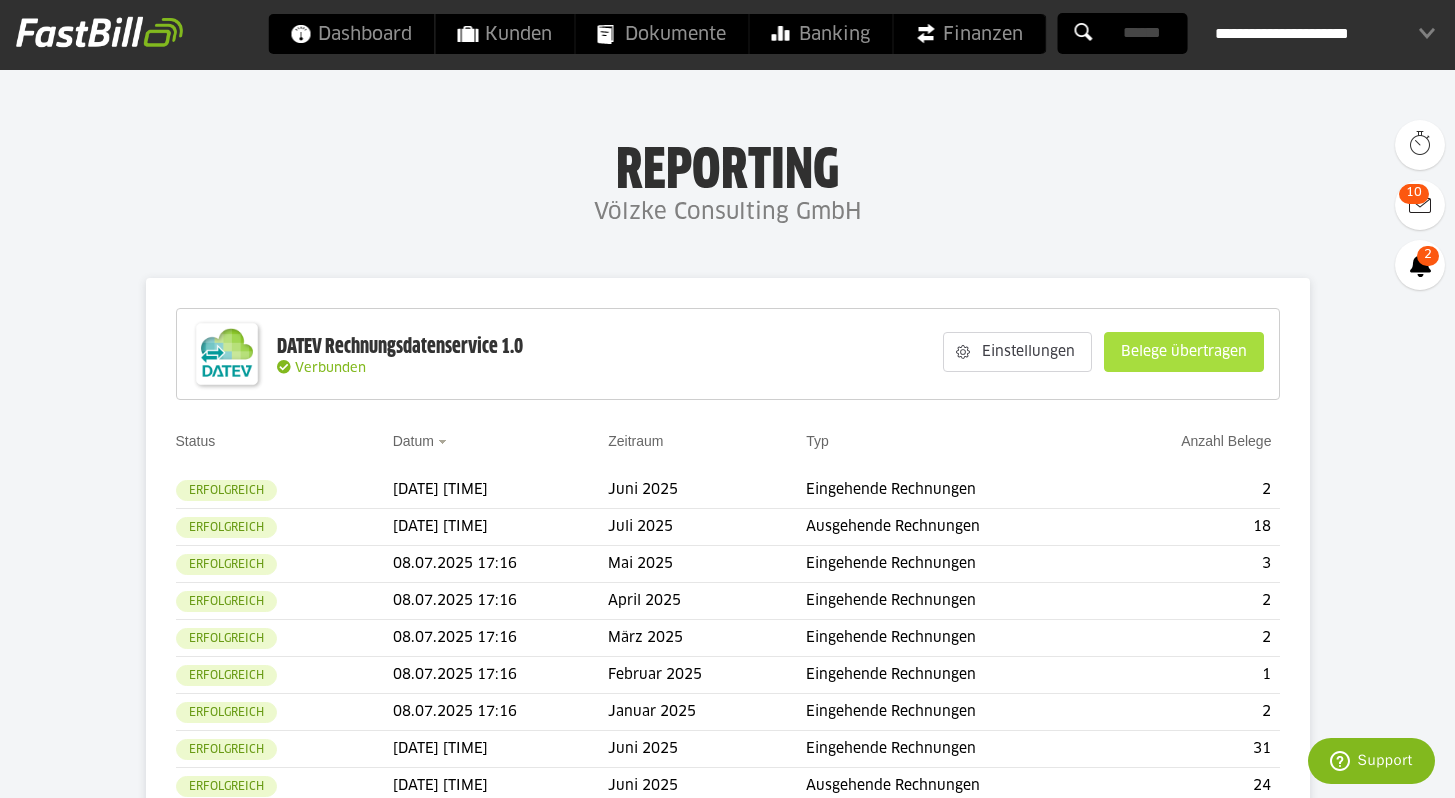 click on "Belege übertragen" at bounding box center (1184, 352) 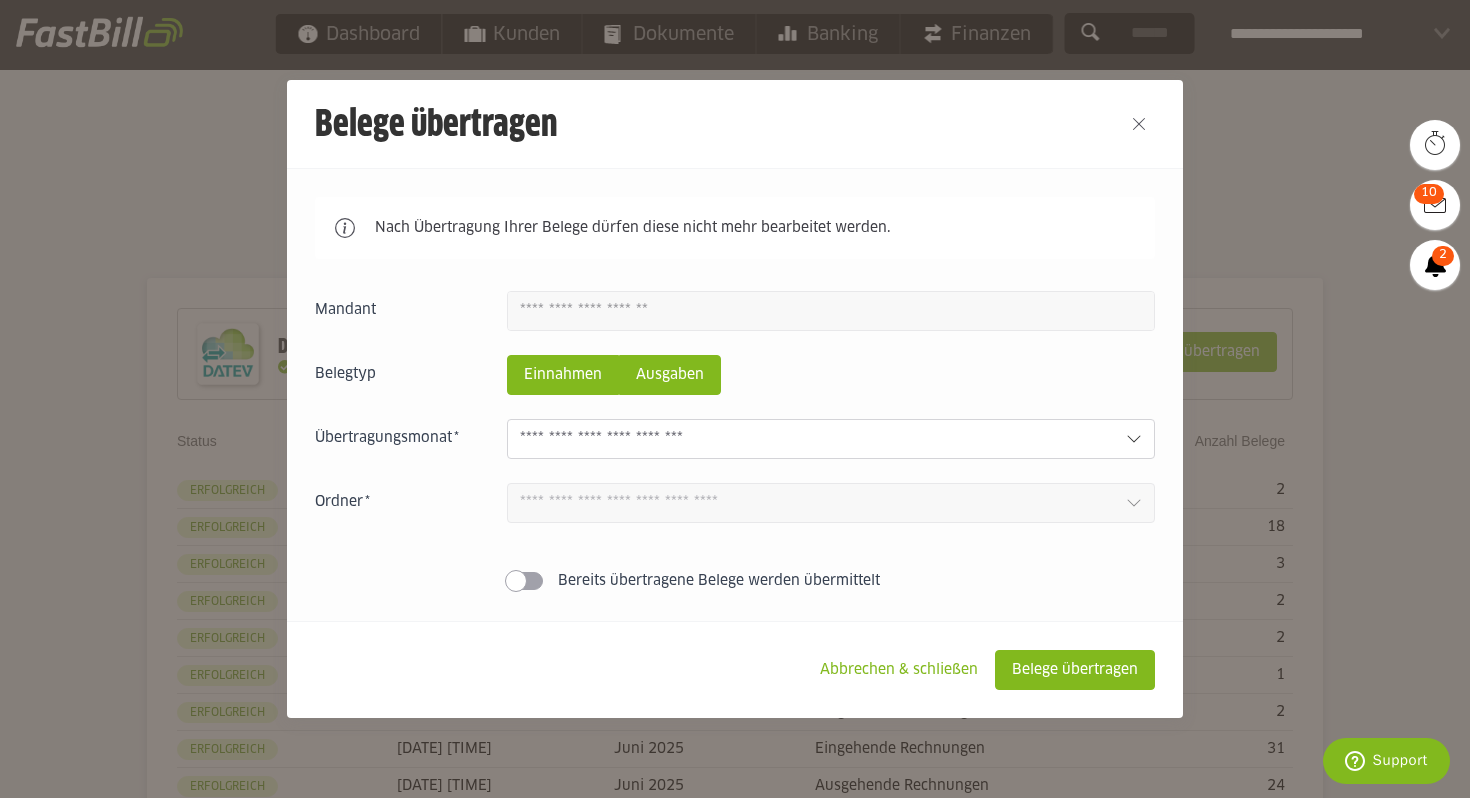 click on "Ausgaben" 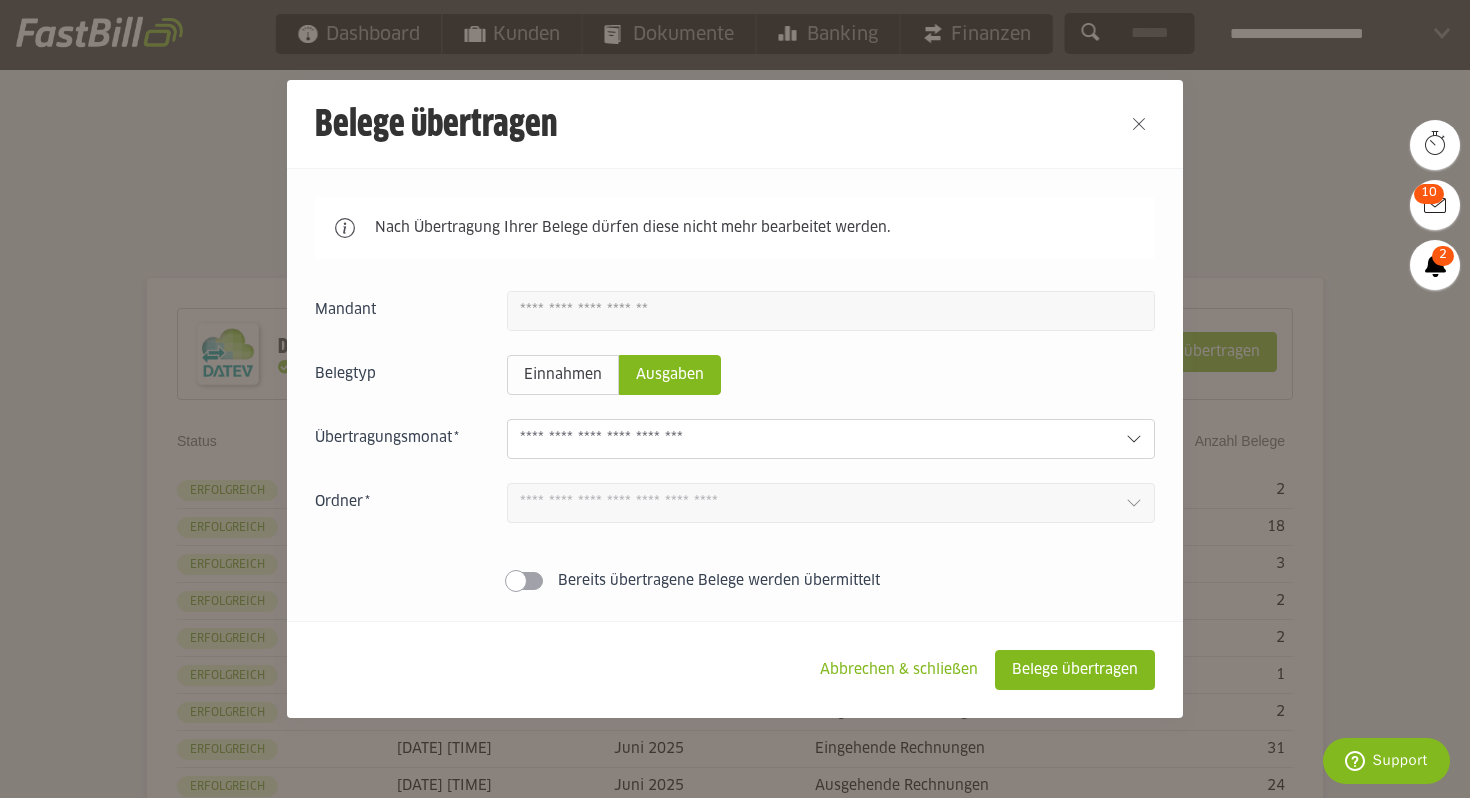 click 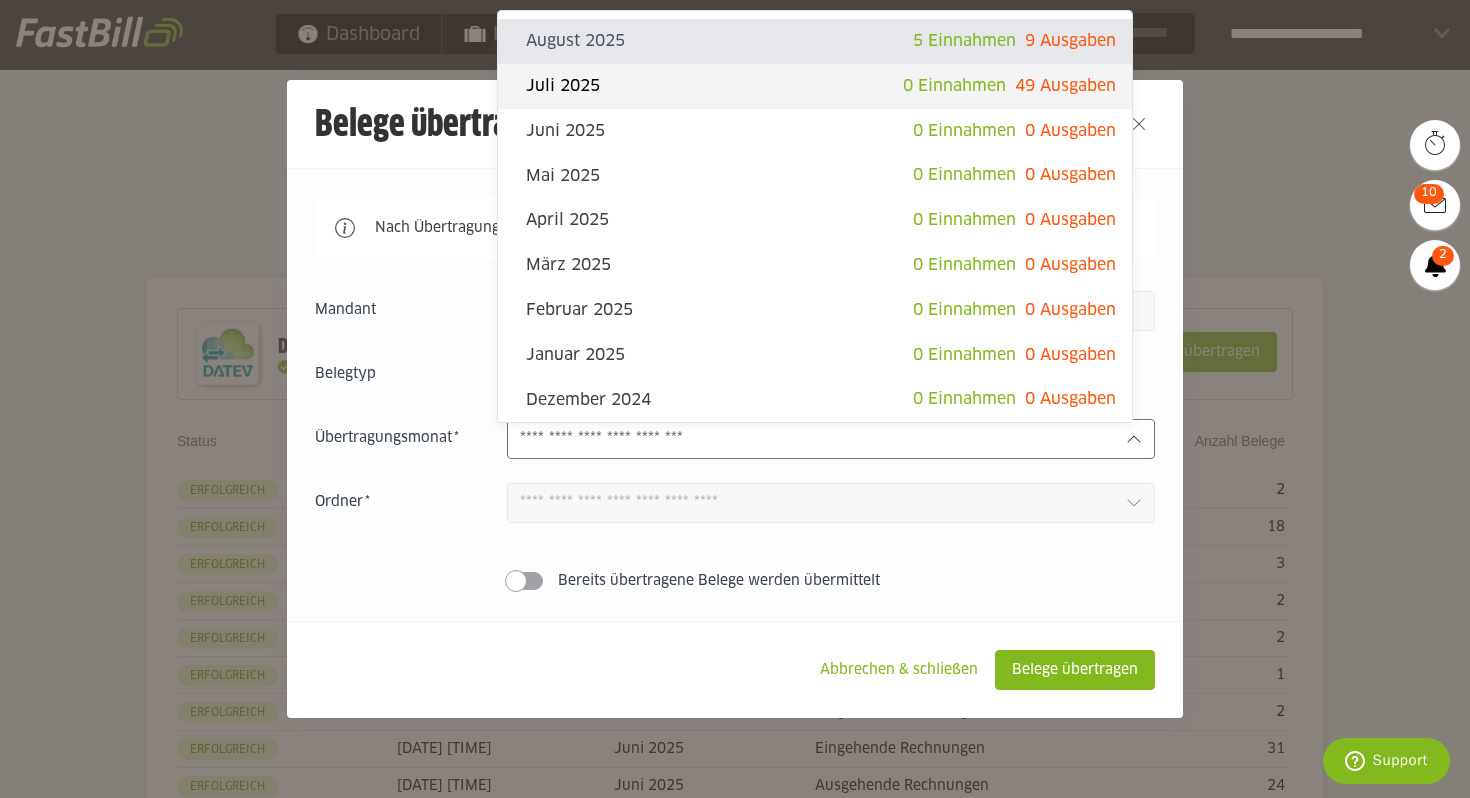 click on "0 Einnahmen" 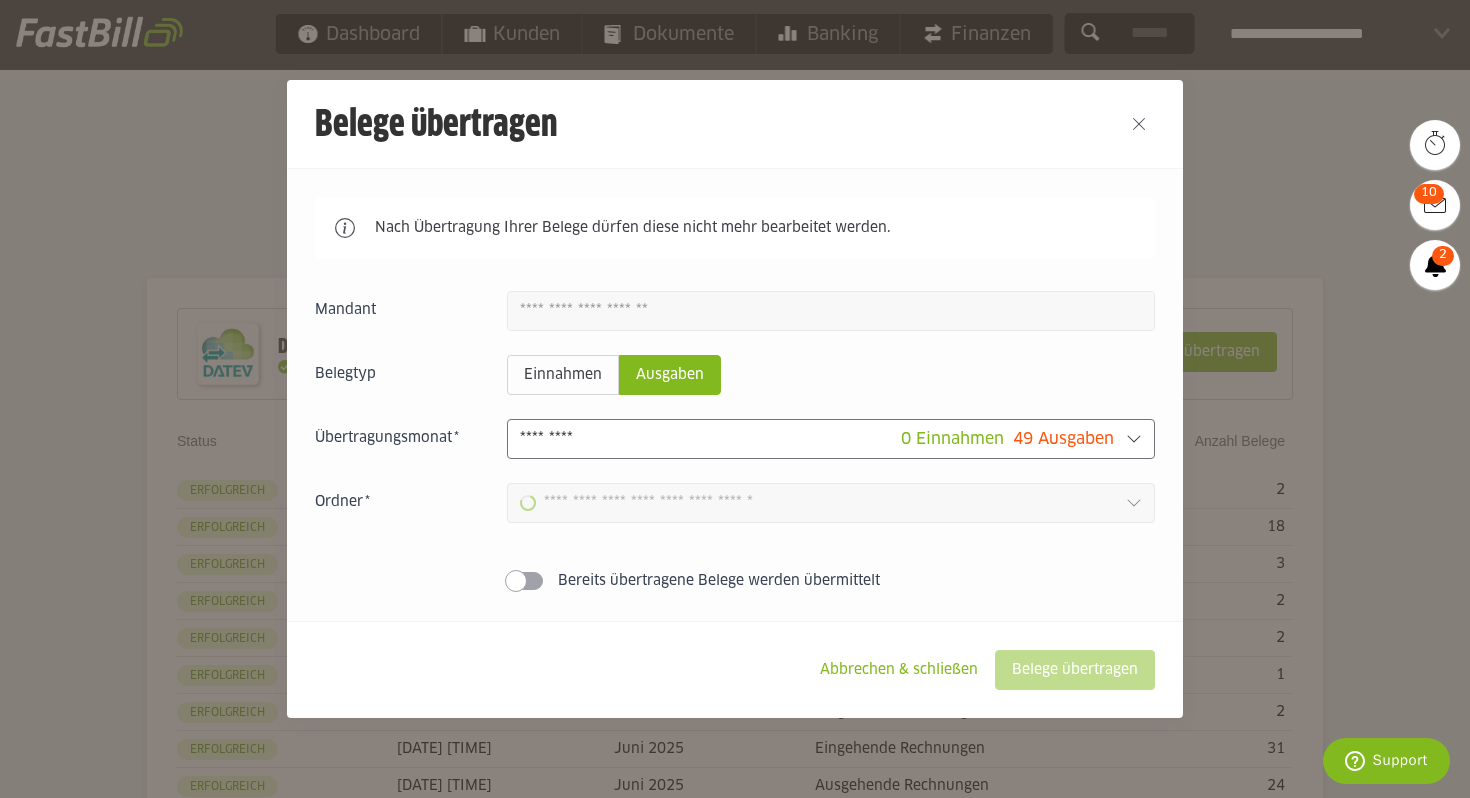 type on "**********" 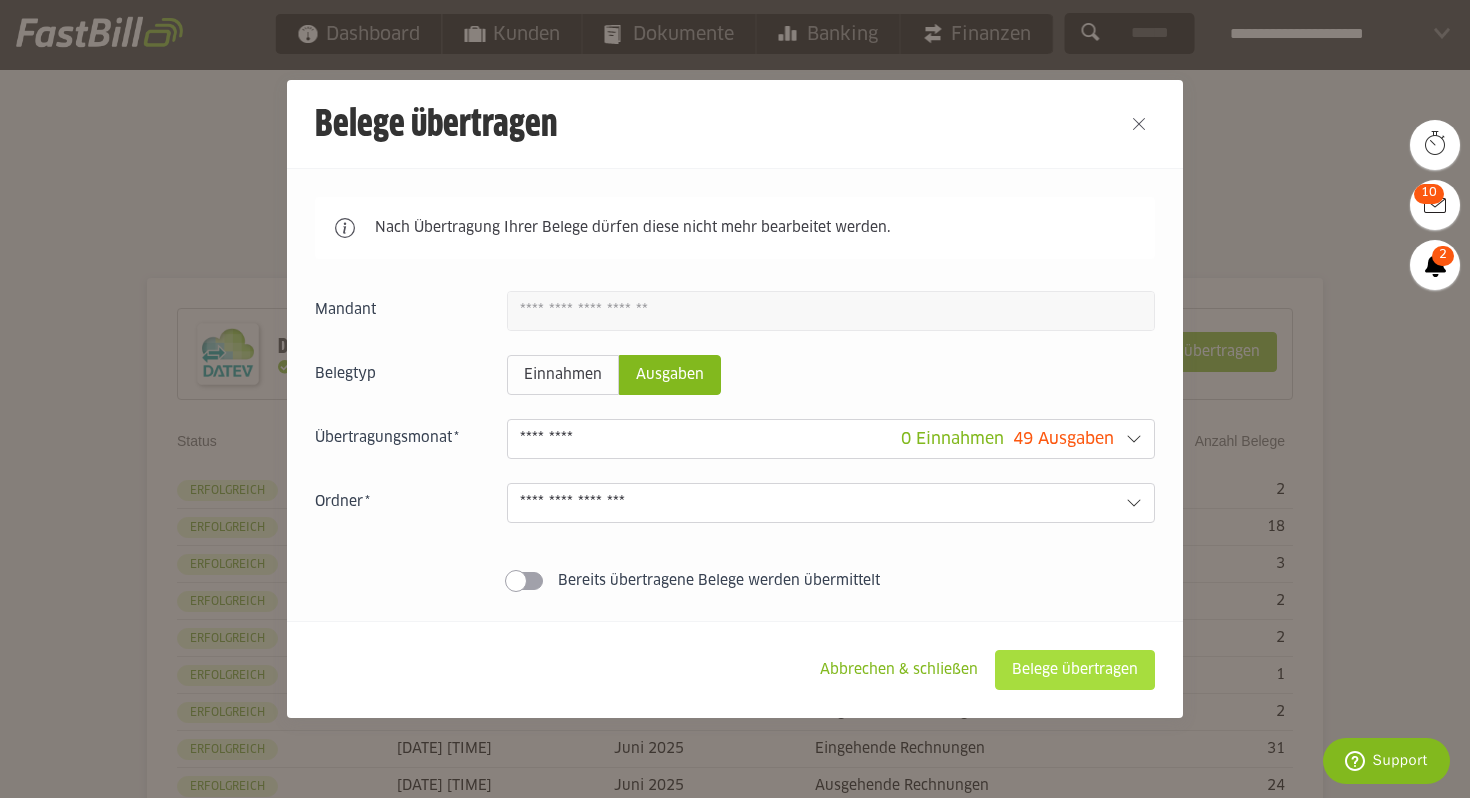 click on "Belege übertragen" at bounding box center [1075, 670] 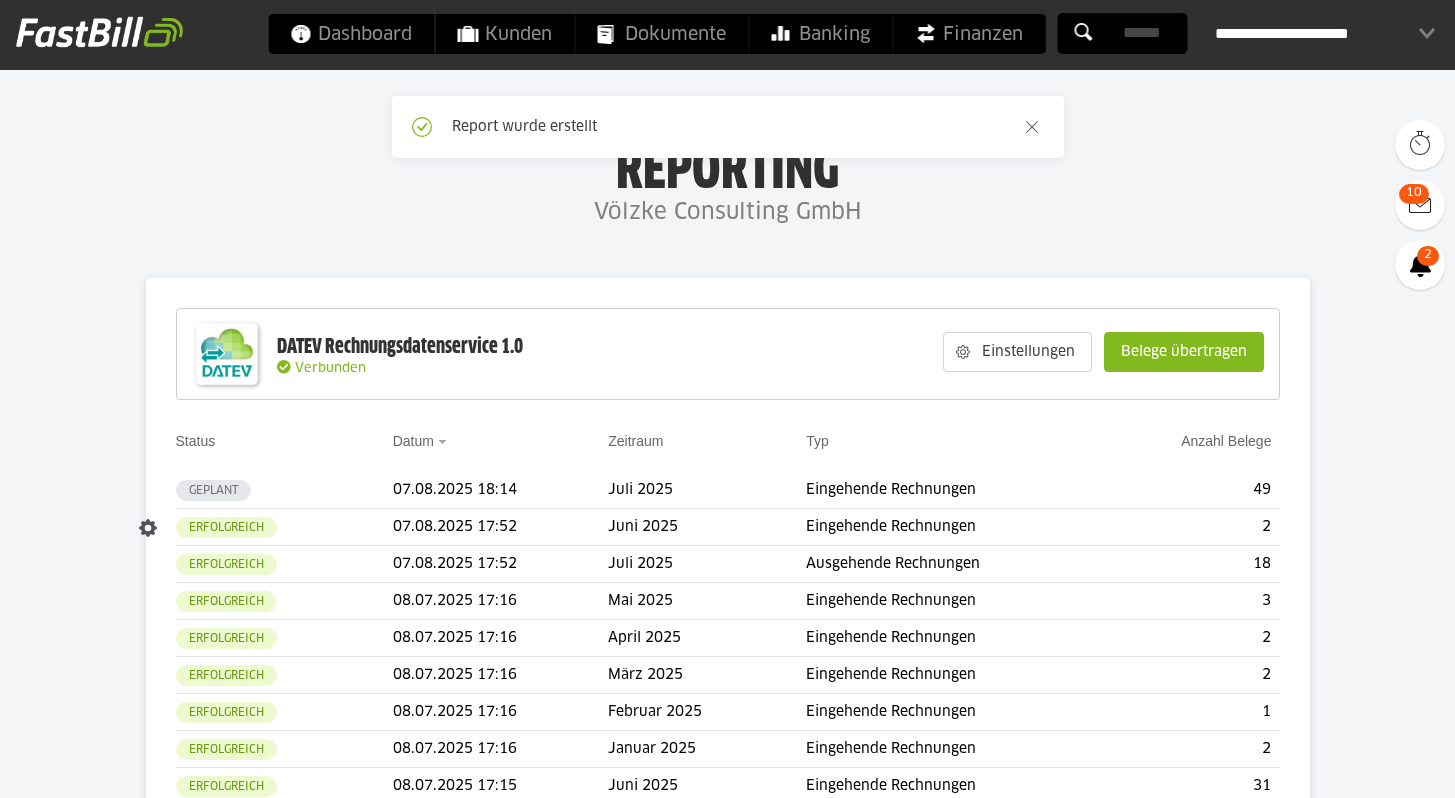 scroll, scrollTop: 0, scrollLeft: 0, axis: both 